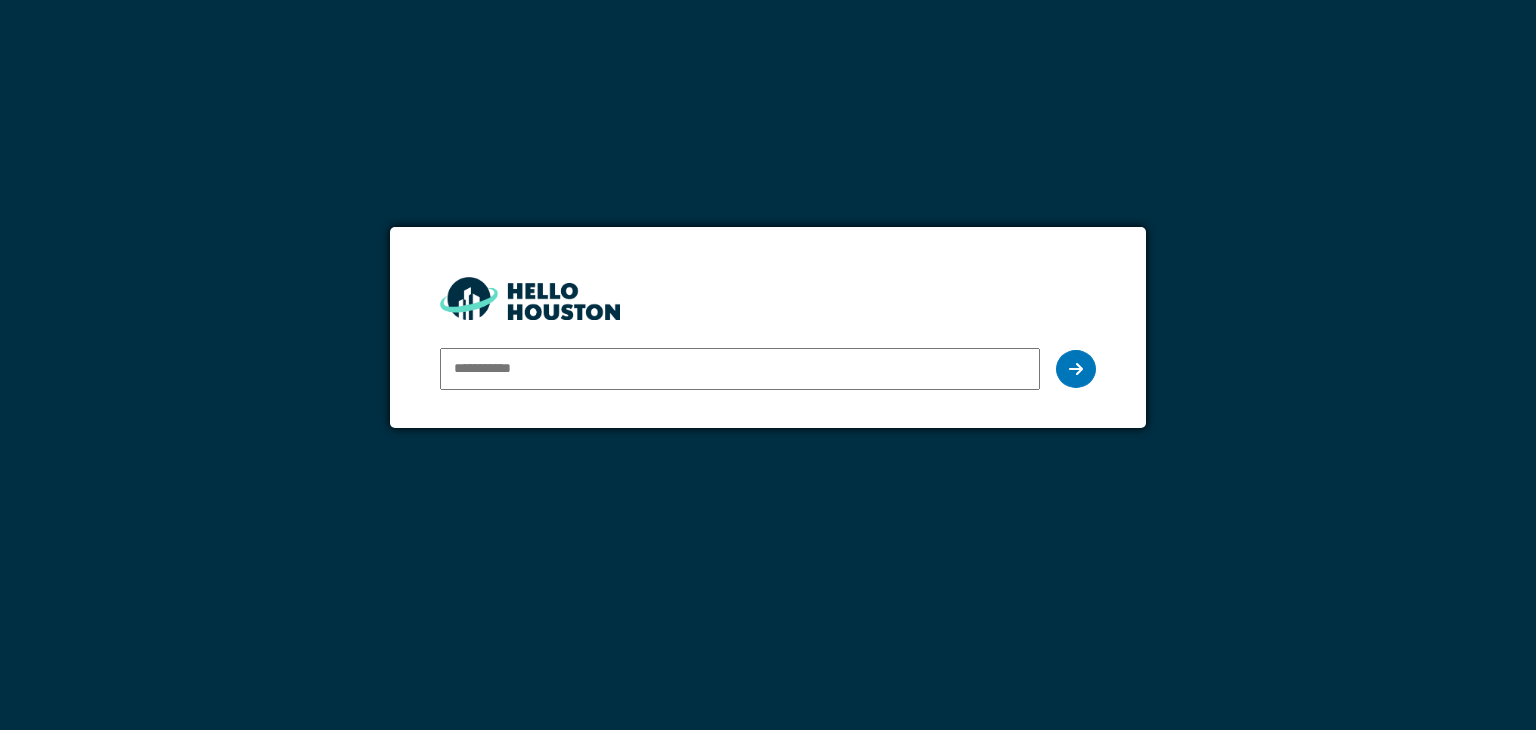 scroll, scrollTop: 0, scrollLeft: 0, axis: both 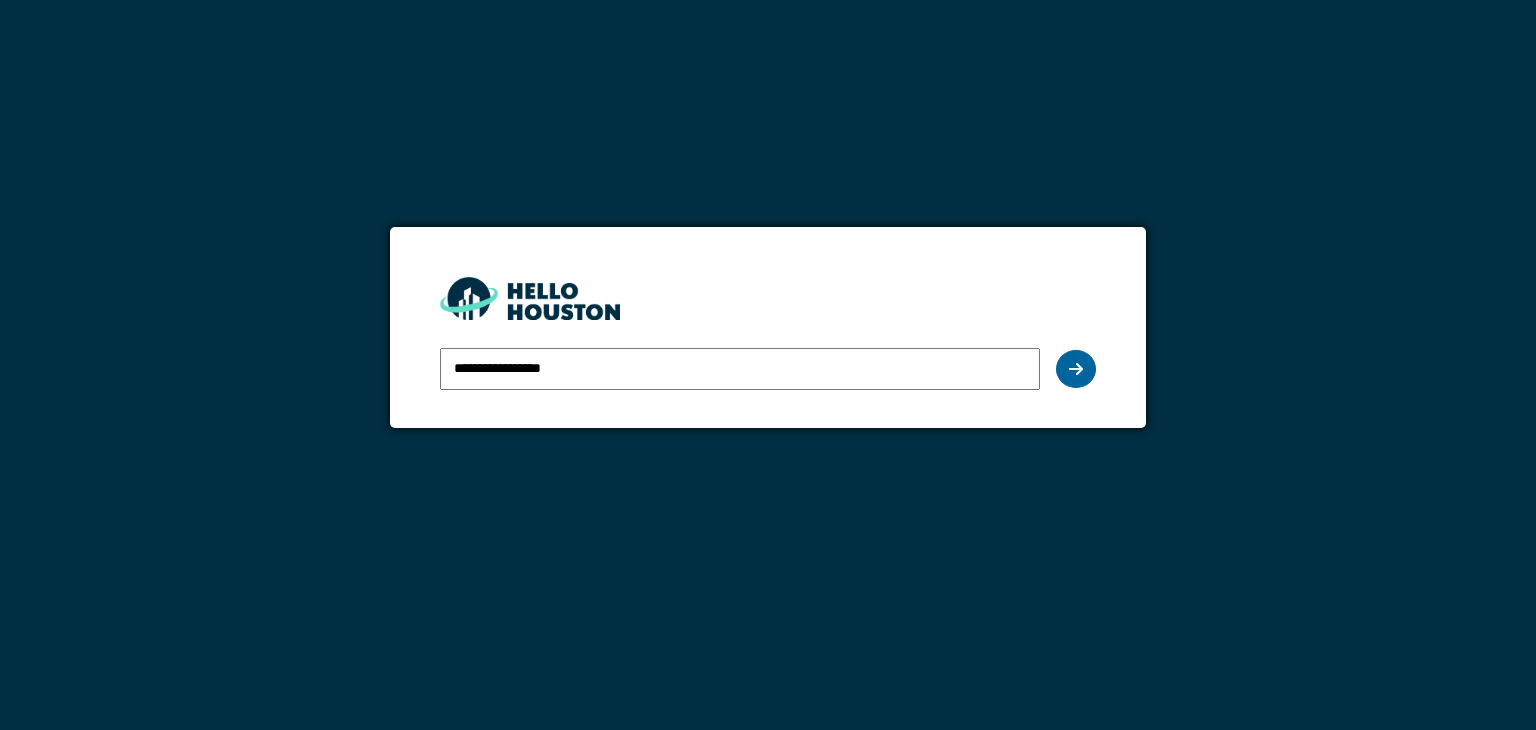 click at bounding box center [1076, 369] 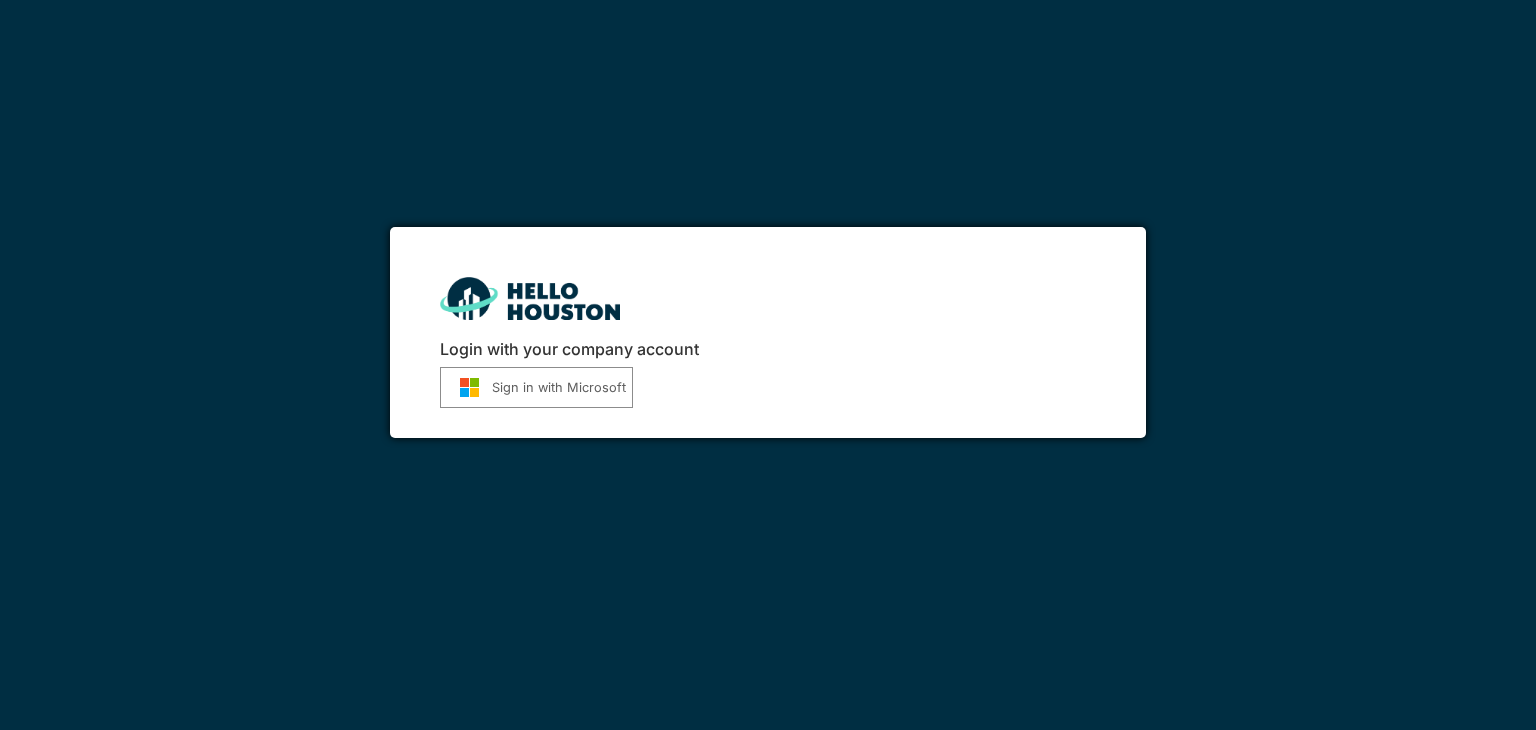 scroll, scrollTop: 0, scrollLeft: 0, axis: both 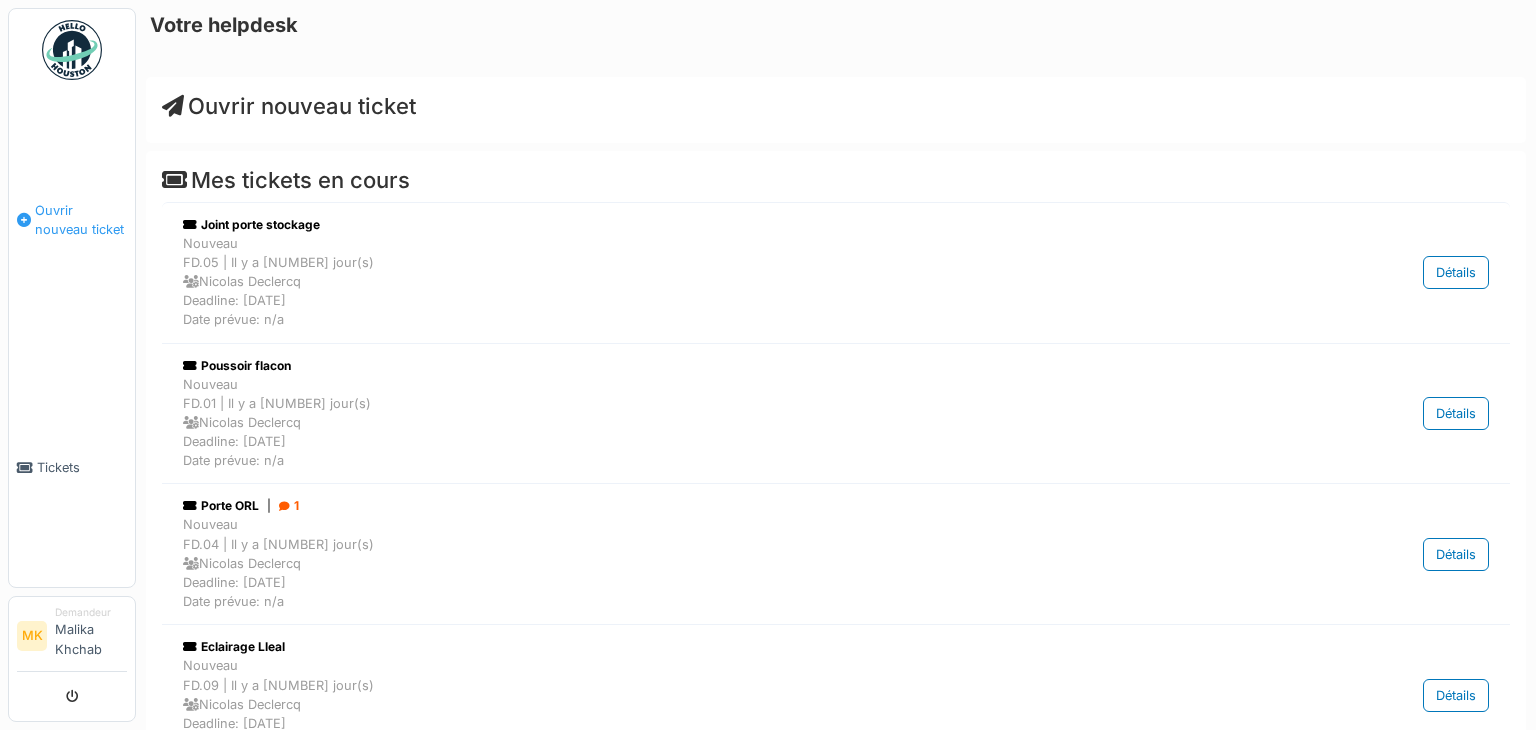 click on "Ouvrir nouveau ticket" at bounding box center [81, 220] 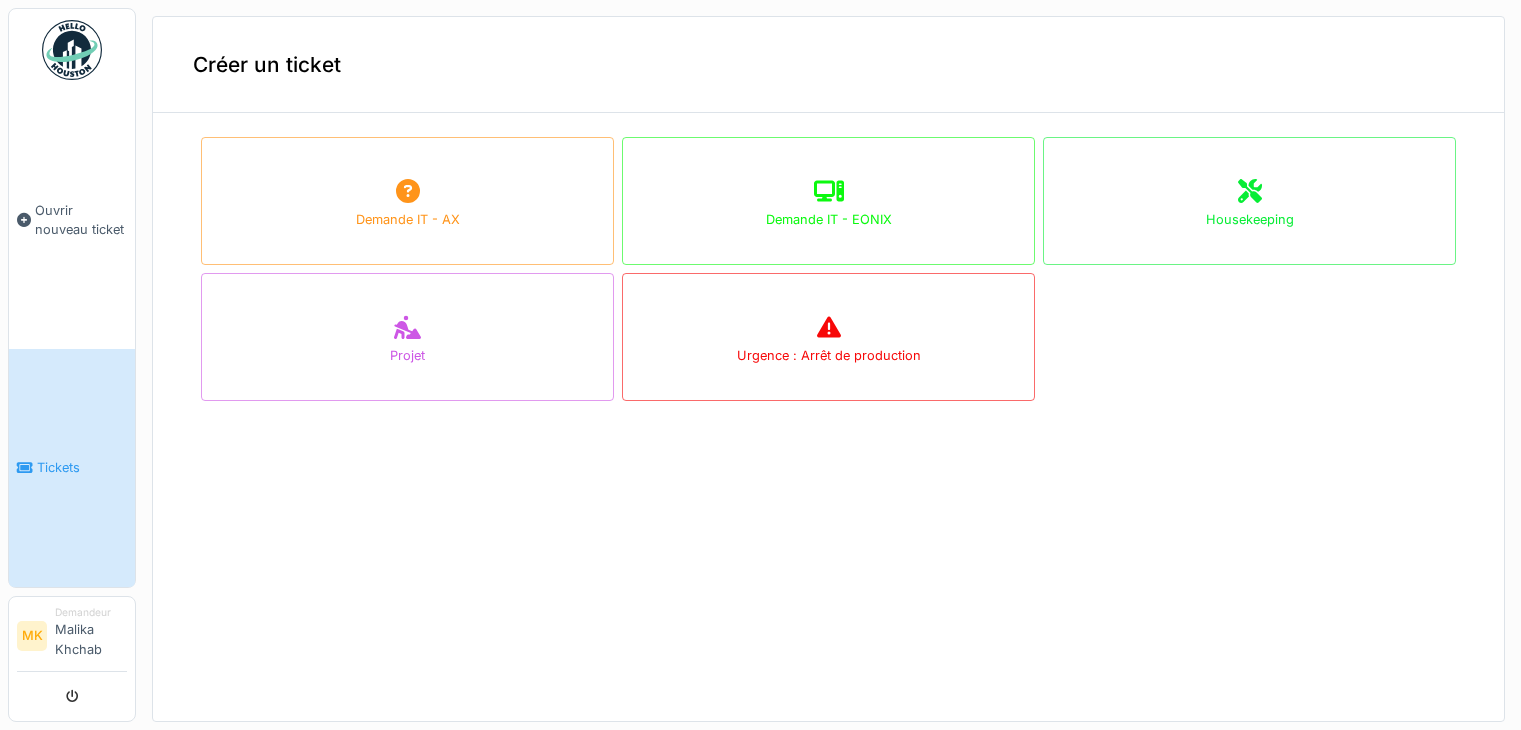 scroll, scrollTop: 0, scrollLeft: 0, axis: both 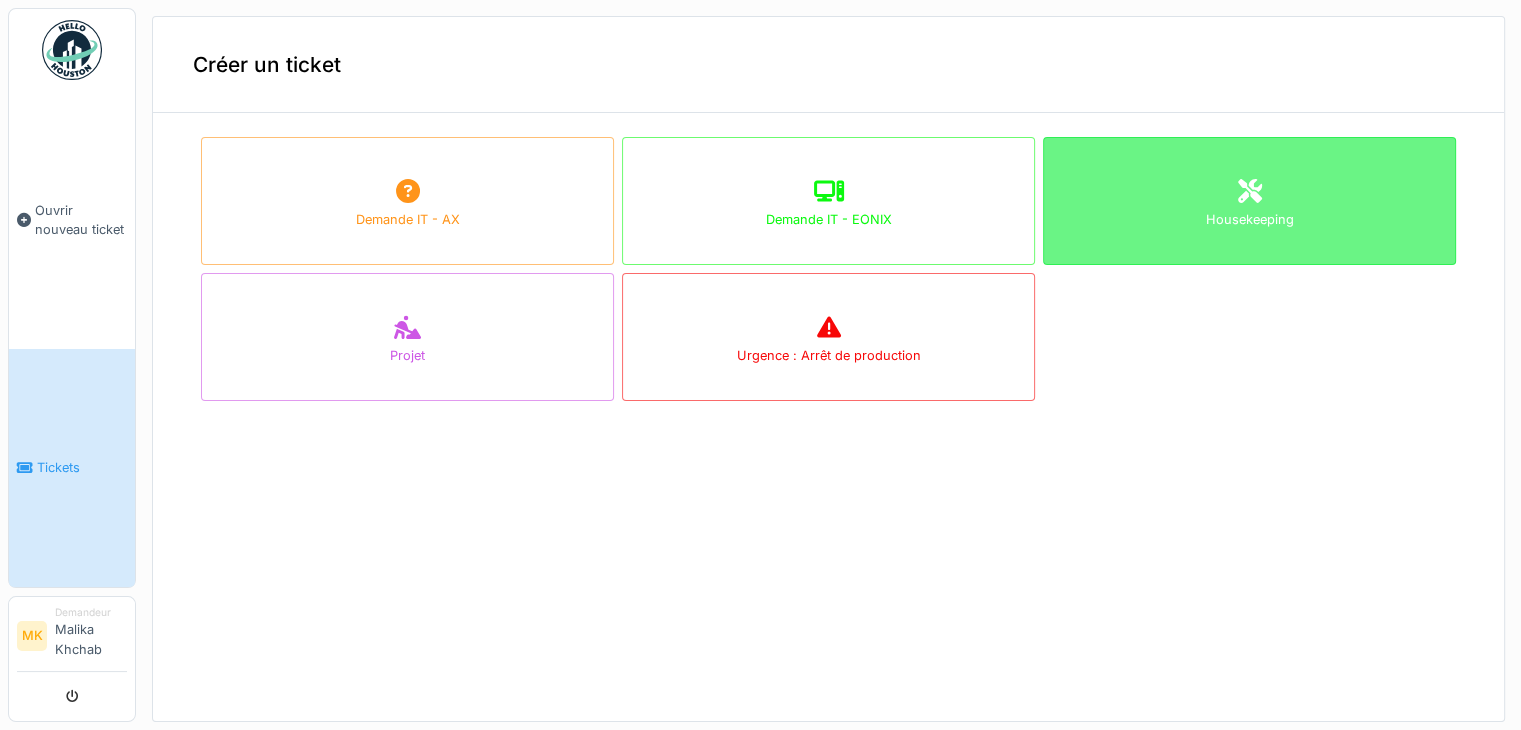 click on "Housekeeping" at bounding box center (1249, 201) 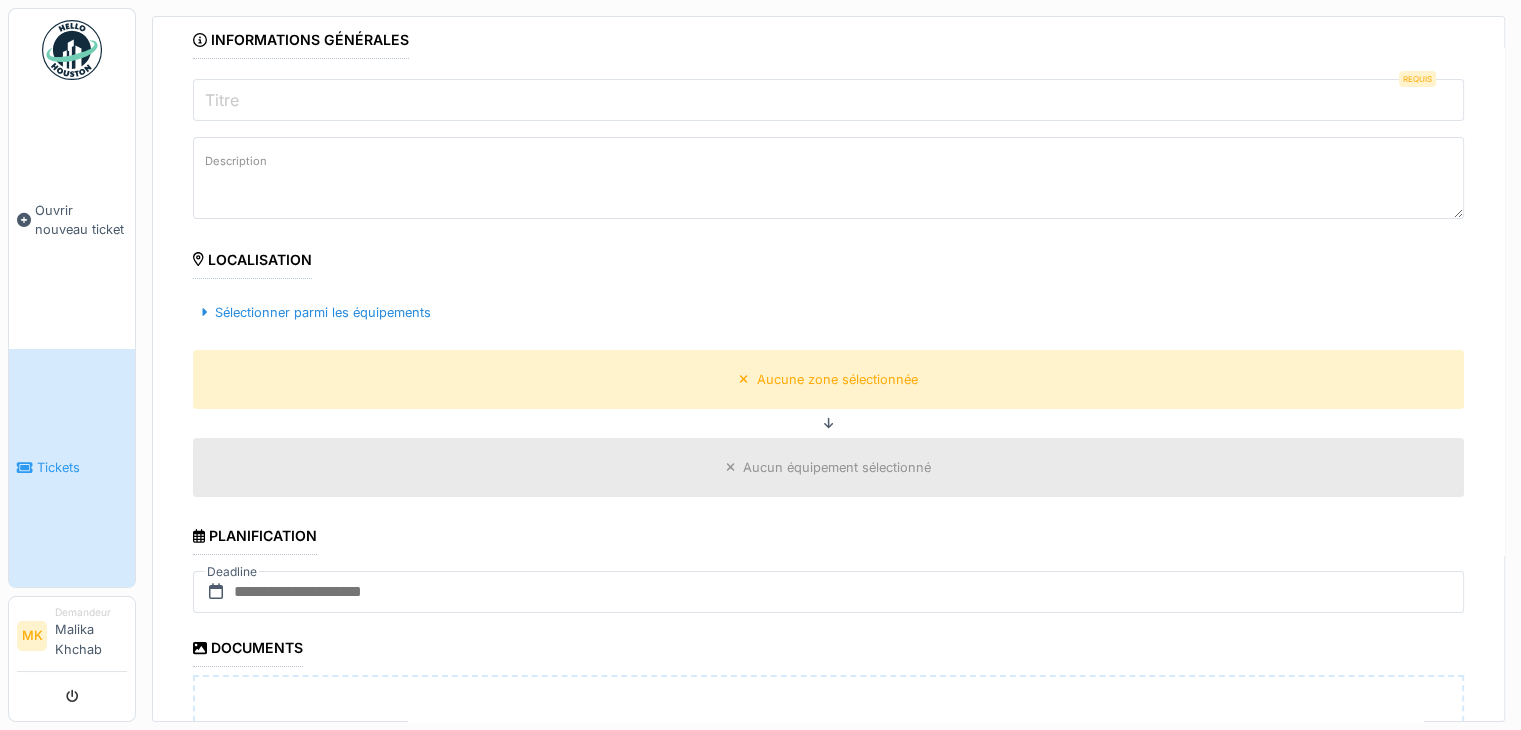 scroll, scrollTop: 603, scrollLeft: 0, axis: vertical 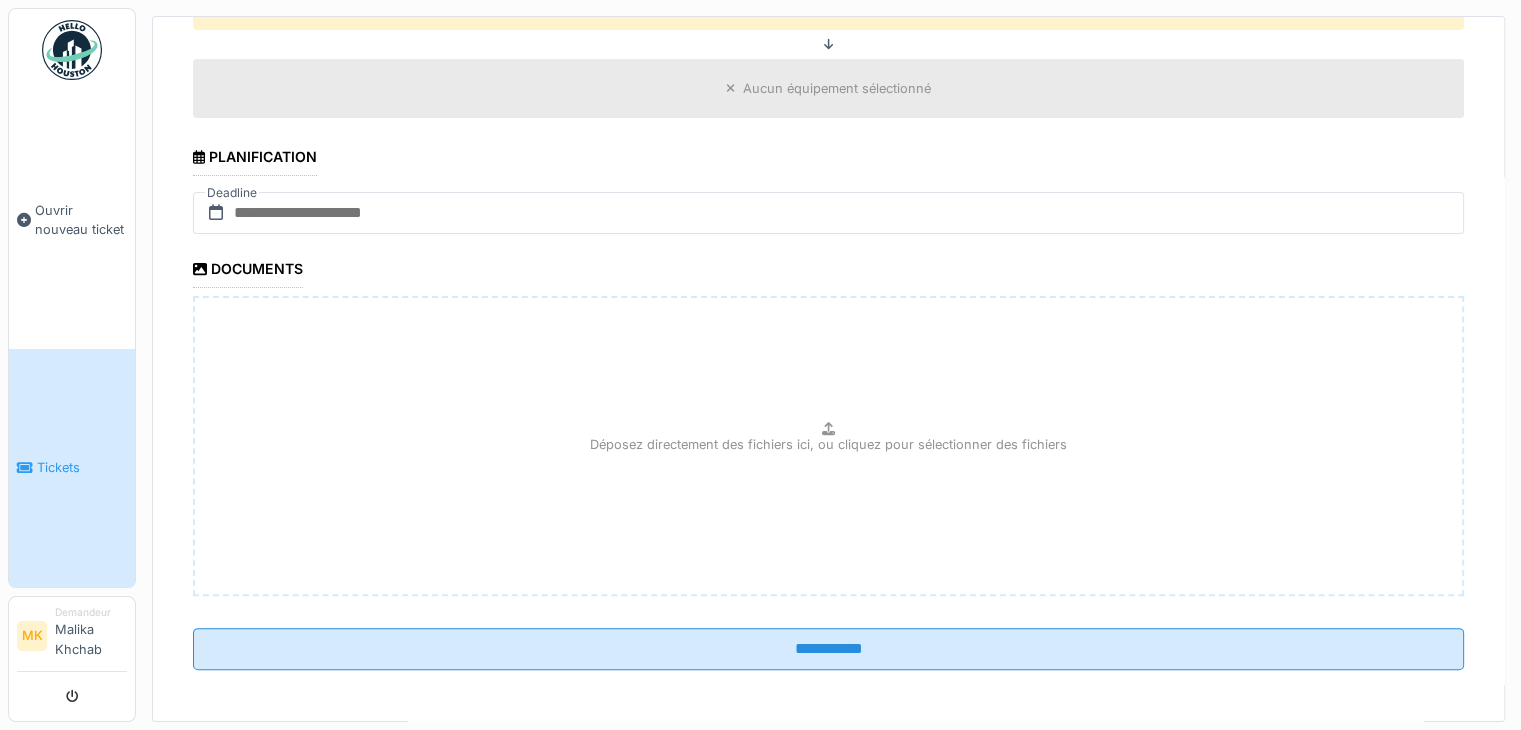click on "Déposez directement des fichiers ici, ou cliquez pour sélectionner des fichiers" at bounding box center (828, 444) 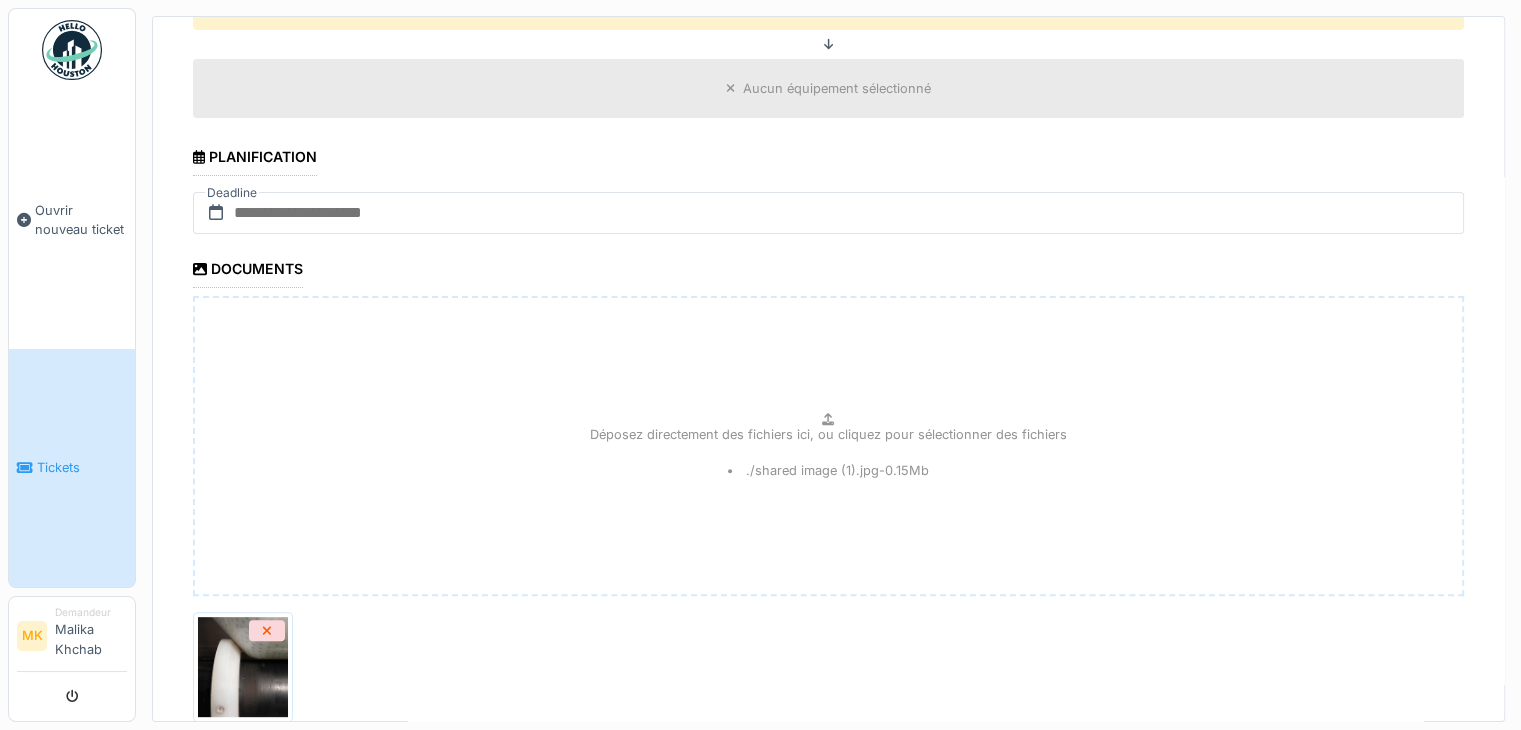 scroll, scrollTop: 703, scrollLeft: 0, axis: vertical 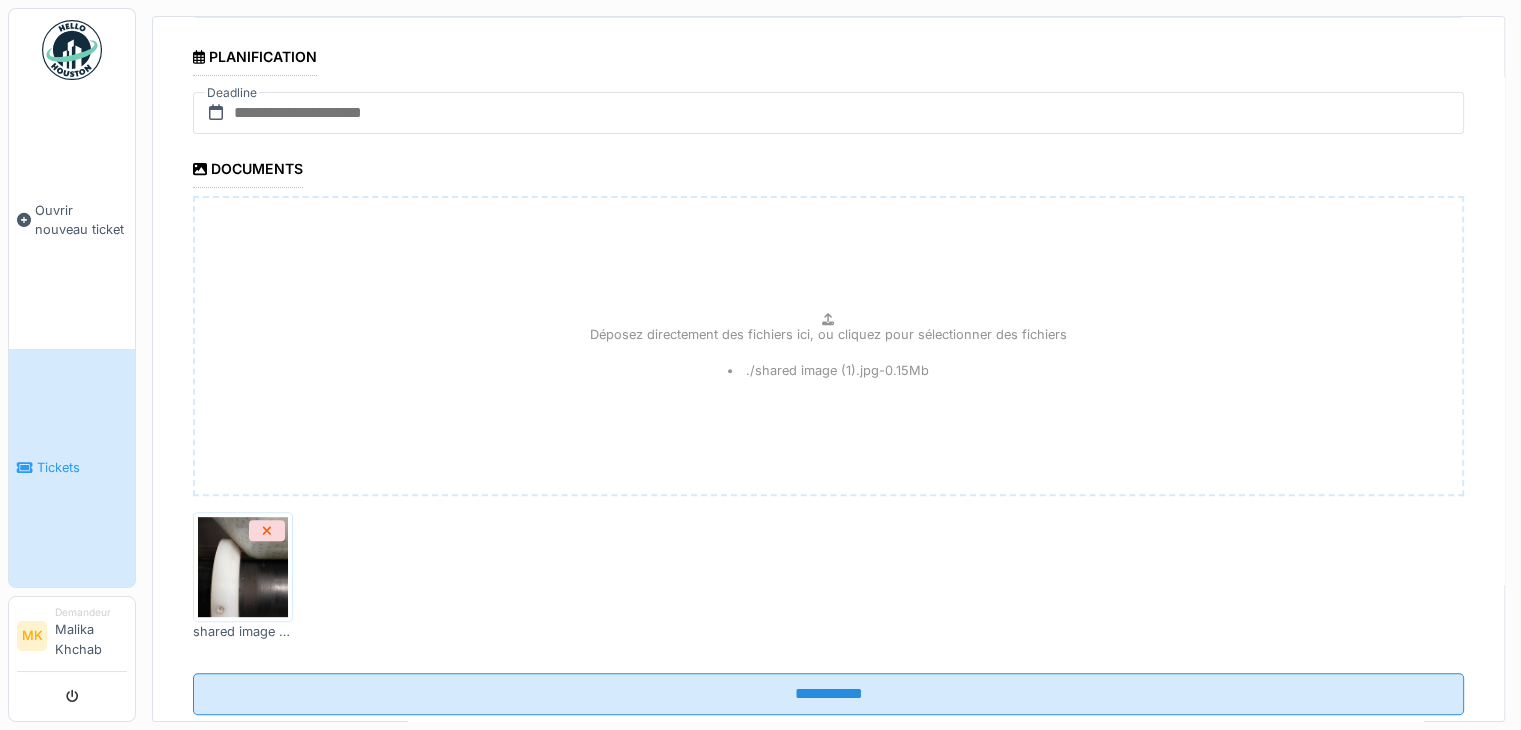 click on "Déposez directement des fichiers ici, ou cliquez pour sélectionner des fichiers" at bounding box center (828, 334) 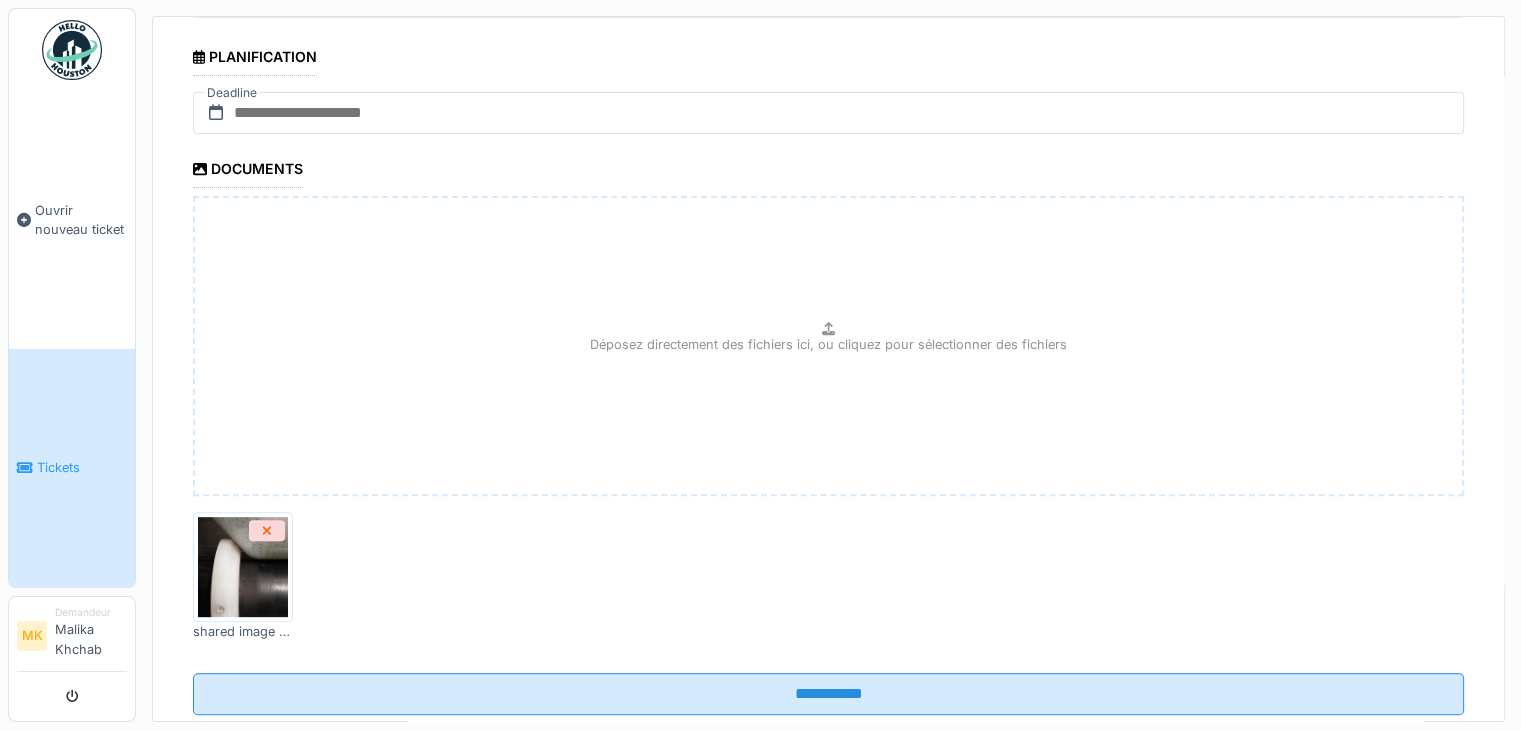 type on "**********" 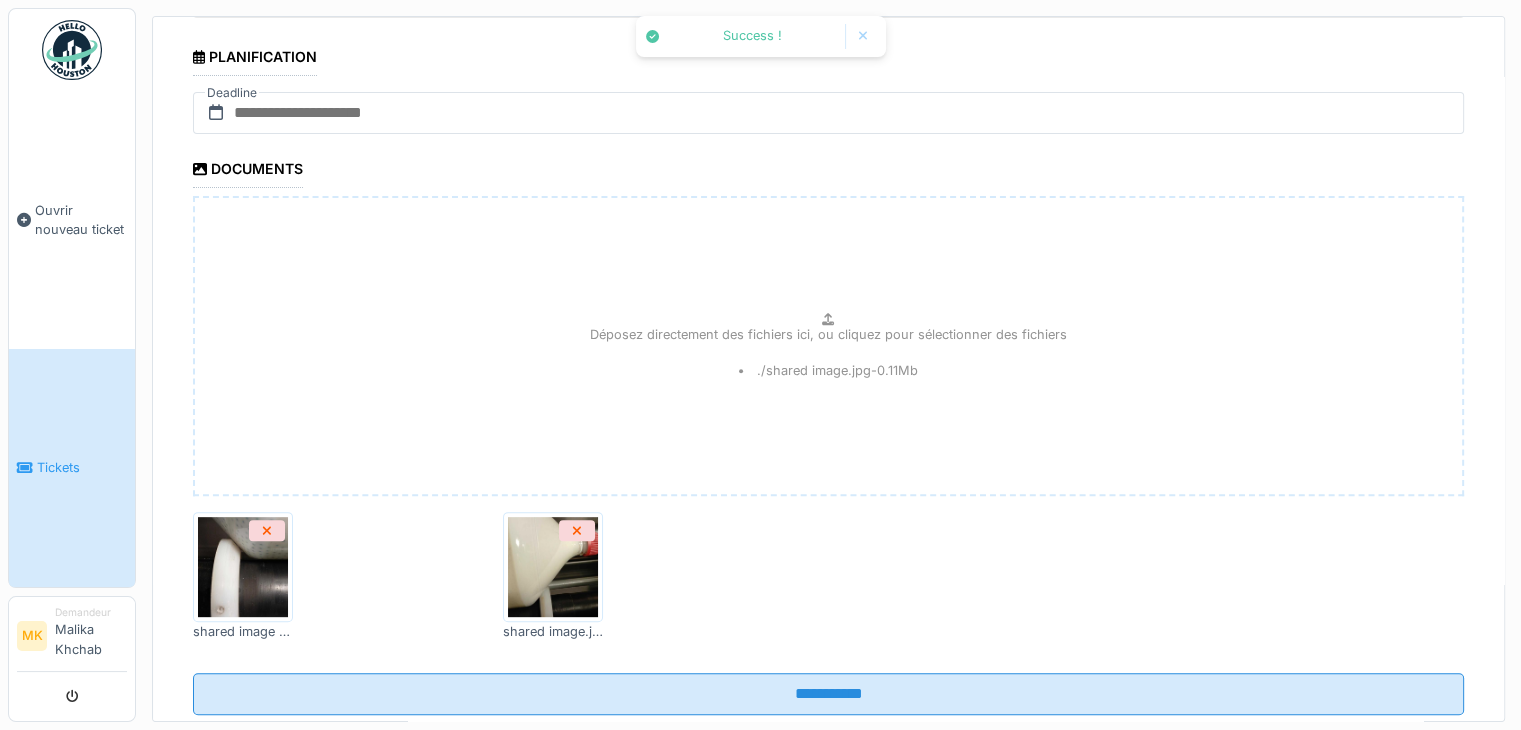 click on "Déposez directement des fichiers ici, ou cliquez pour sélectionner des fichiers" at bounding box center [828, 334] 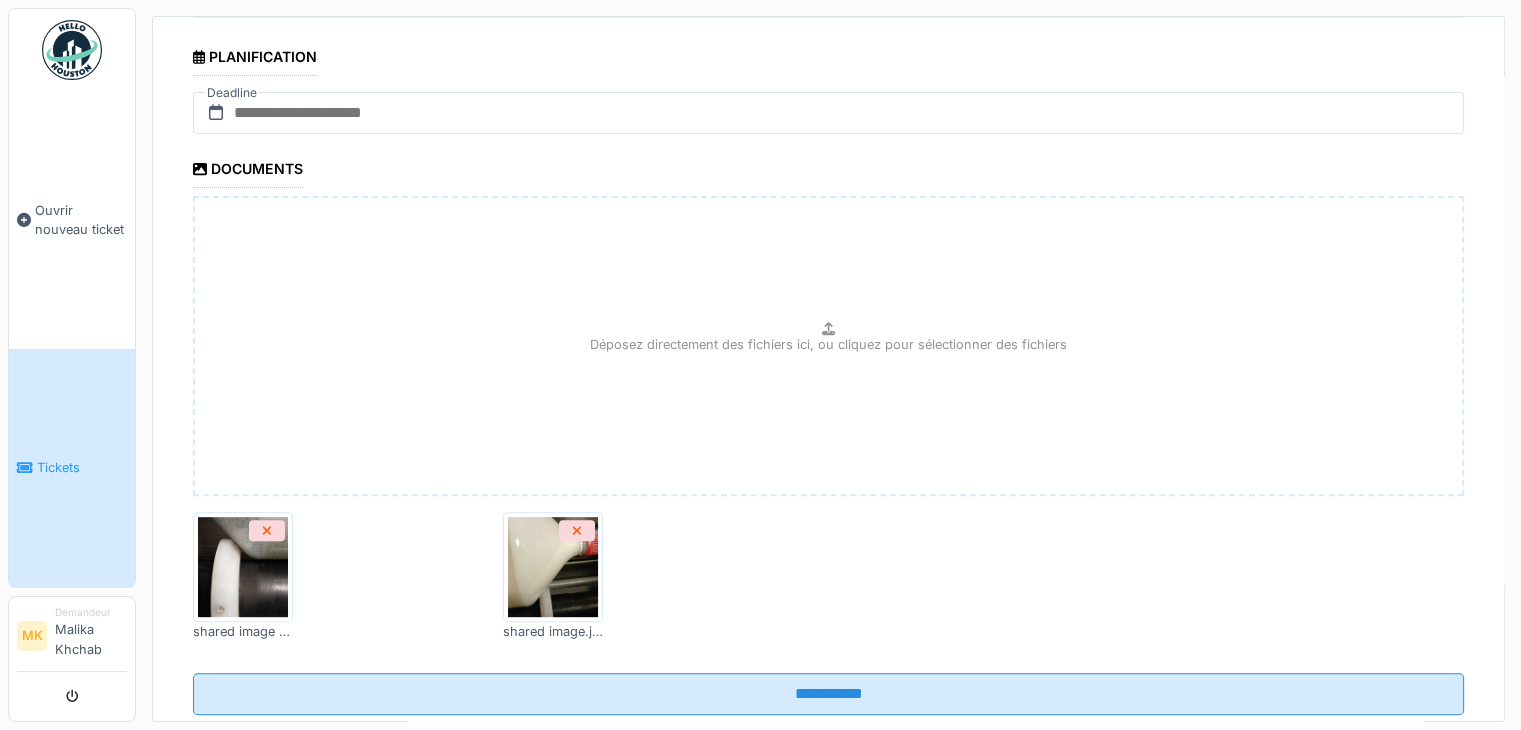 type on "**********" 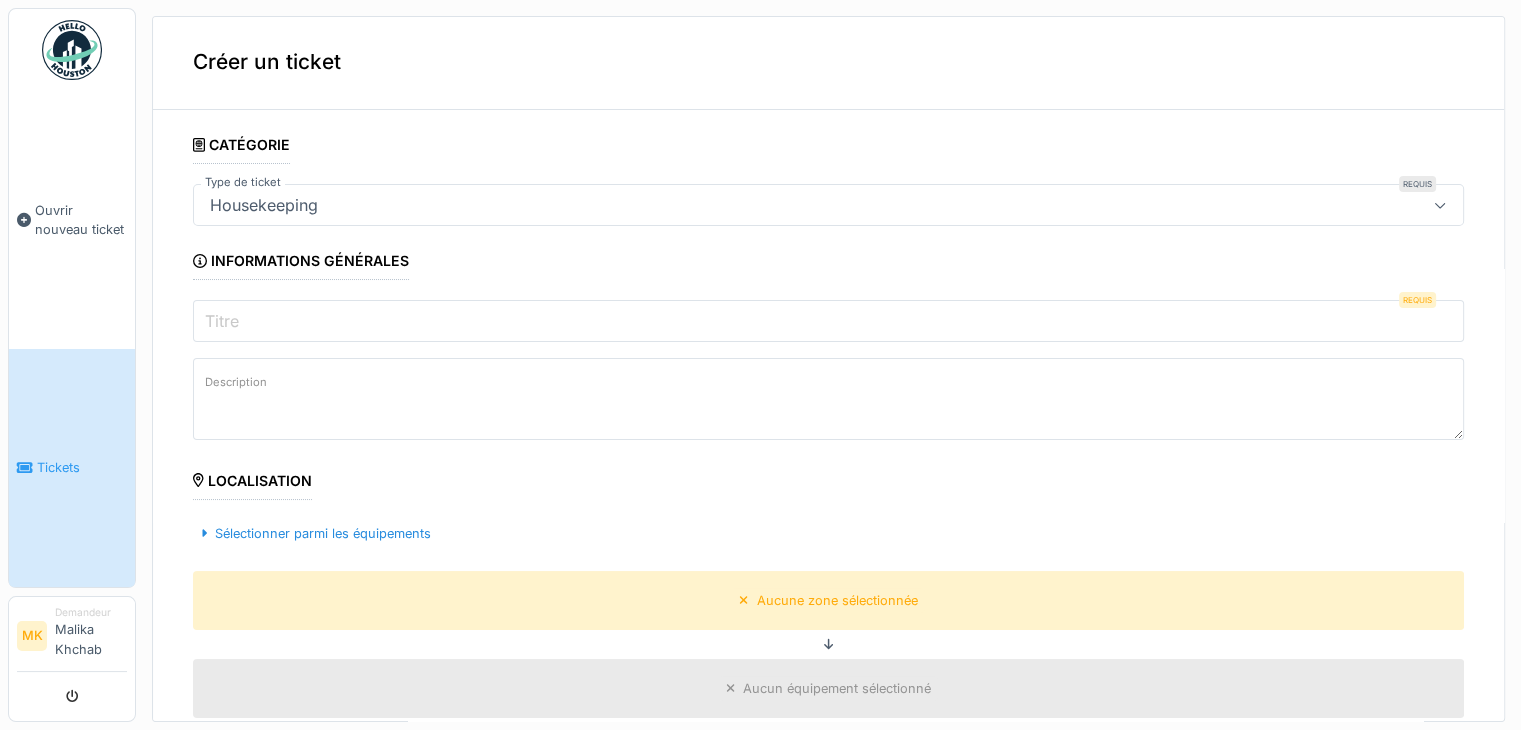 scroll, scrollTop: 0, scrollLeft: 0, axis: both 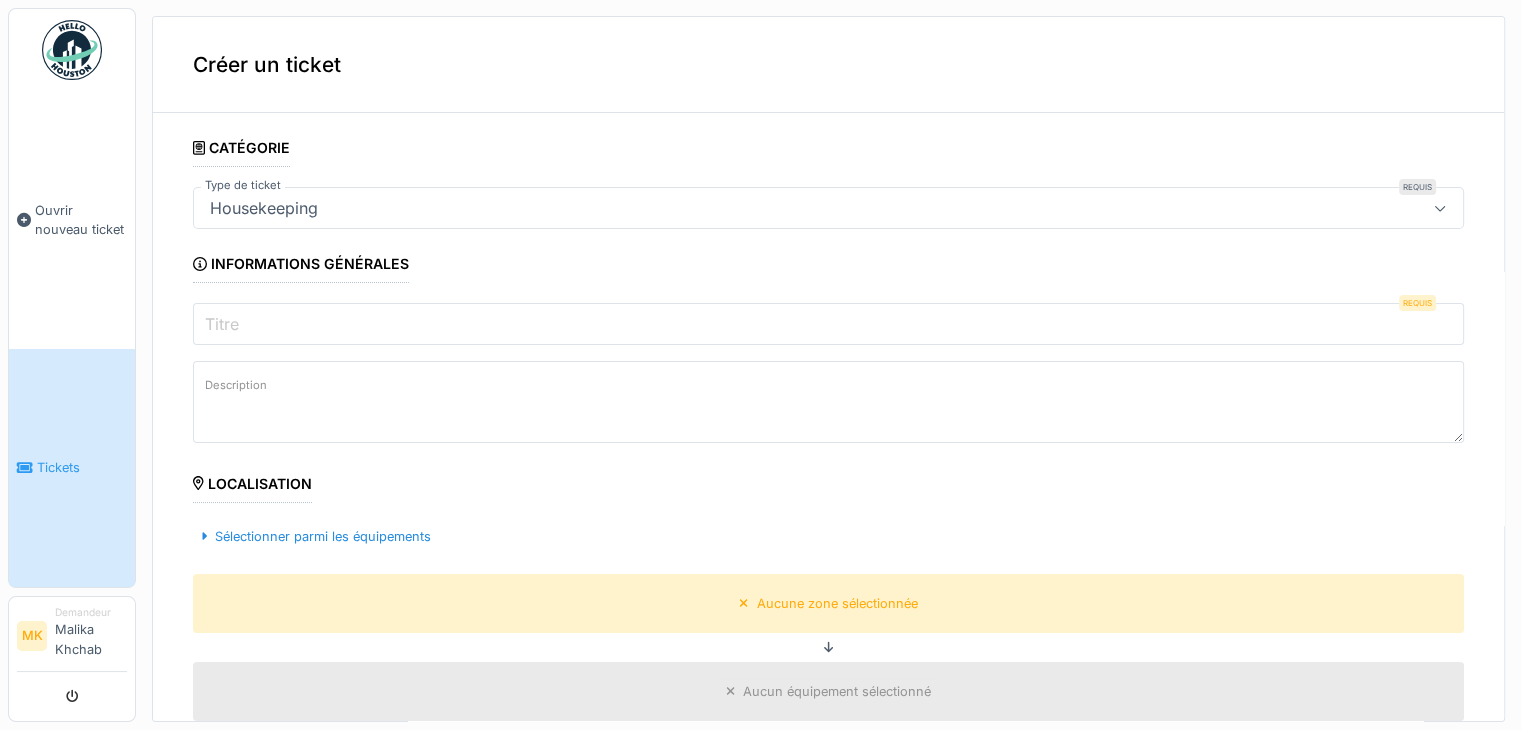 click on "Titre" at bounding box center [828, 324] 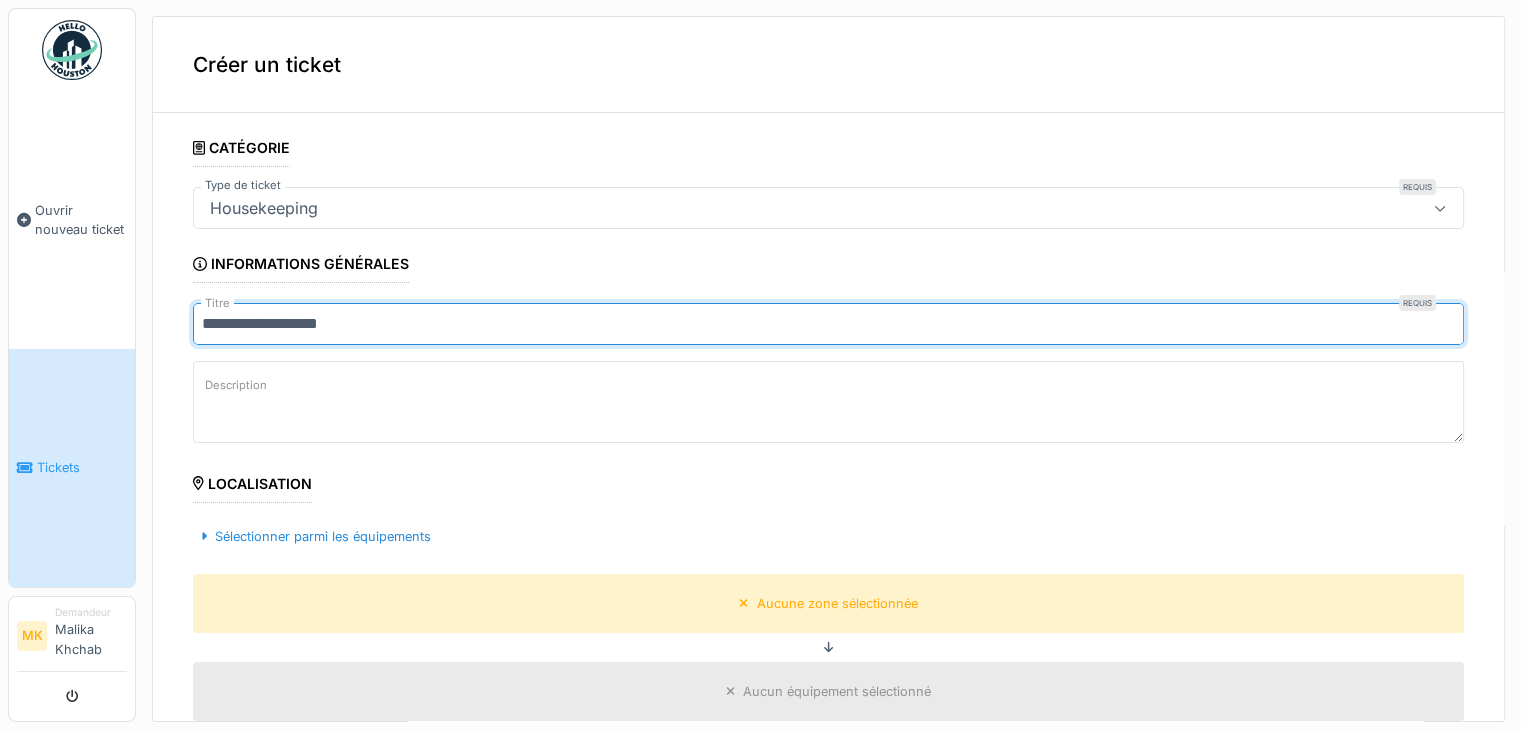 type on "**********" 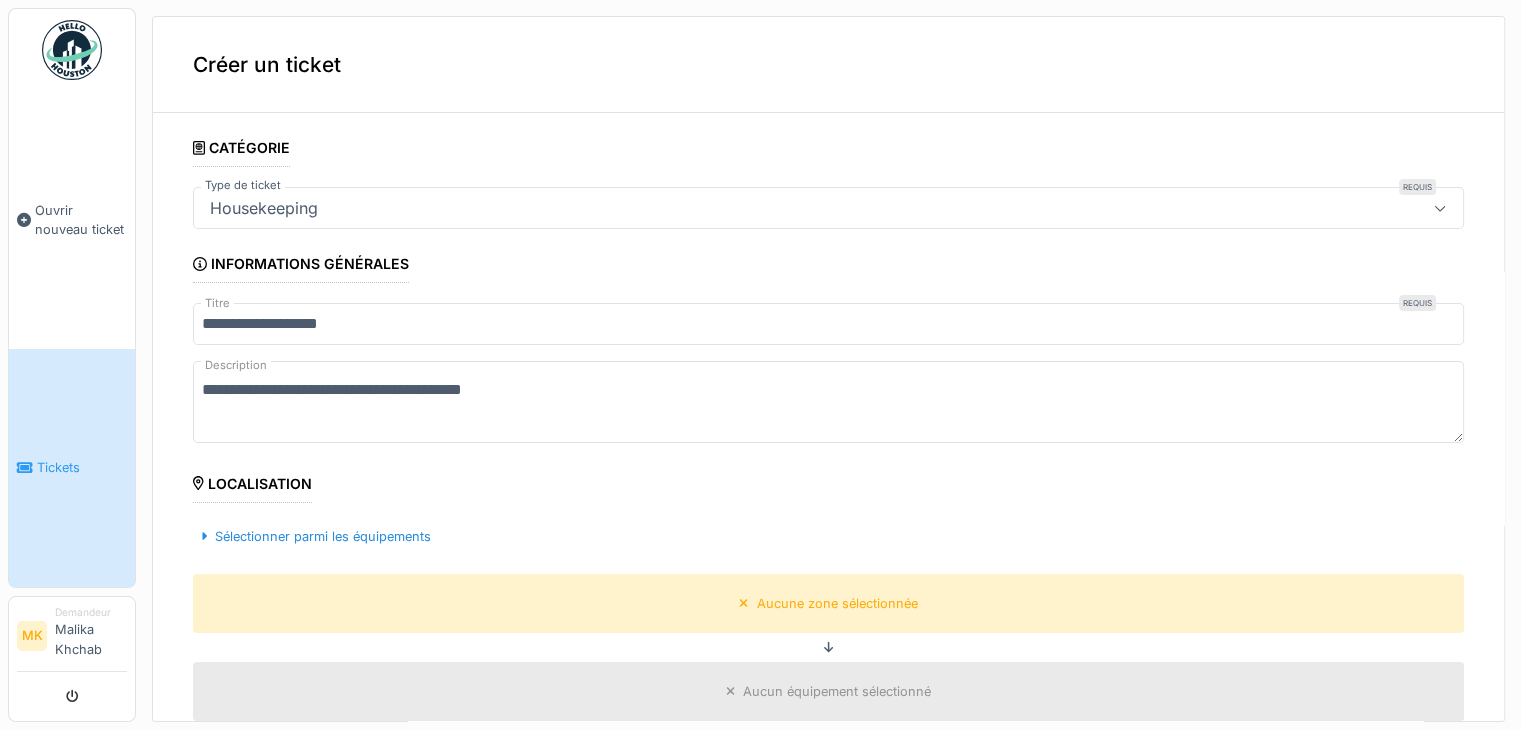drag, startPoint x: 526, startPoint y: 391, endPoint x: 424, endPoint y: 397, distance: 102.176315 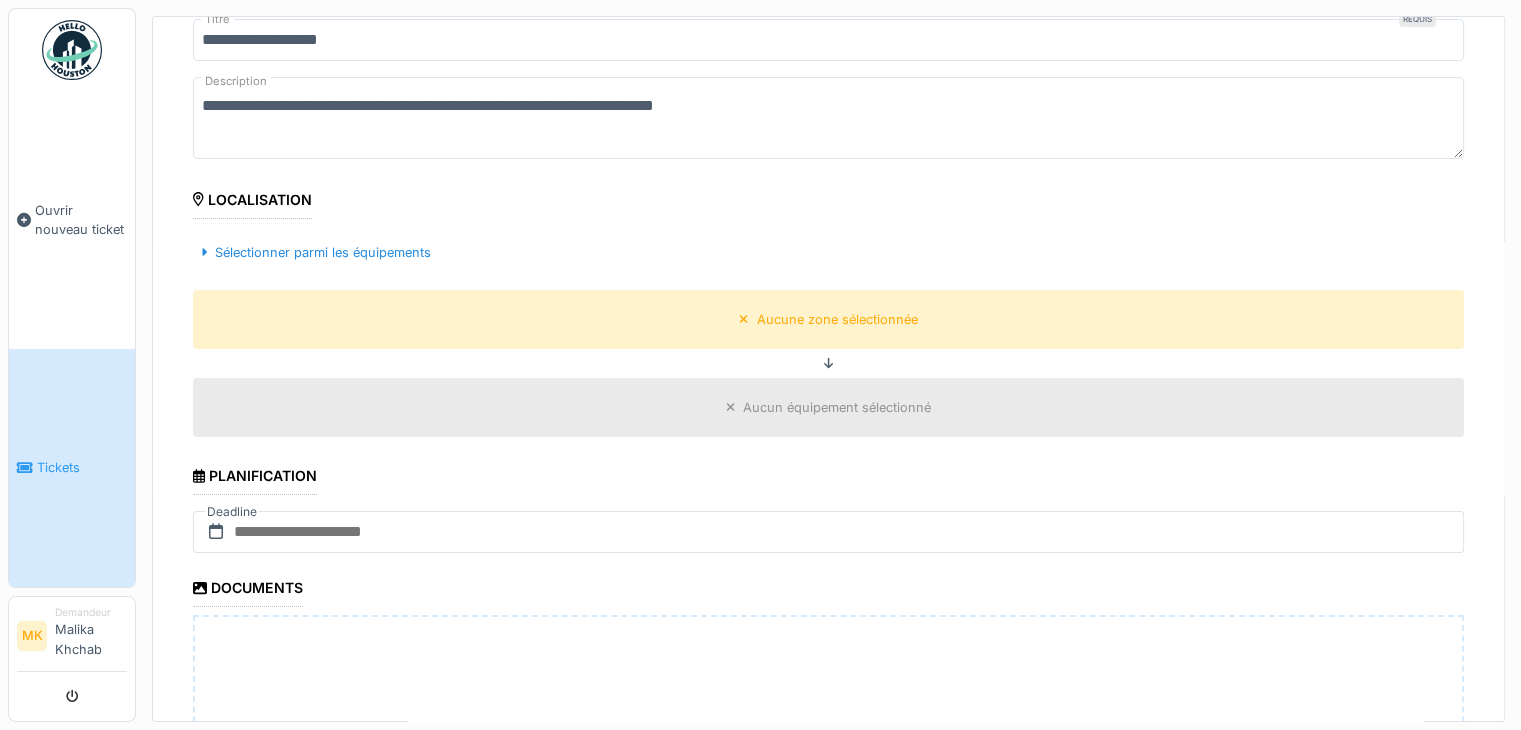 scroll, scrollTop: 300, scrollLeft: 0, axis: vertical 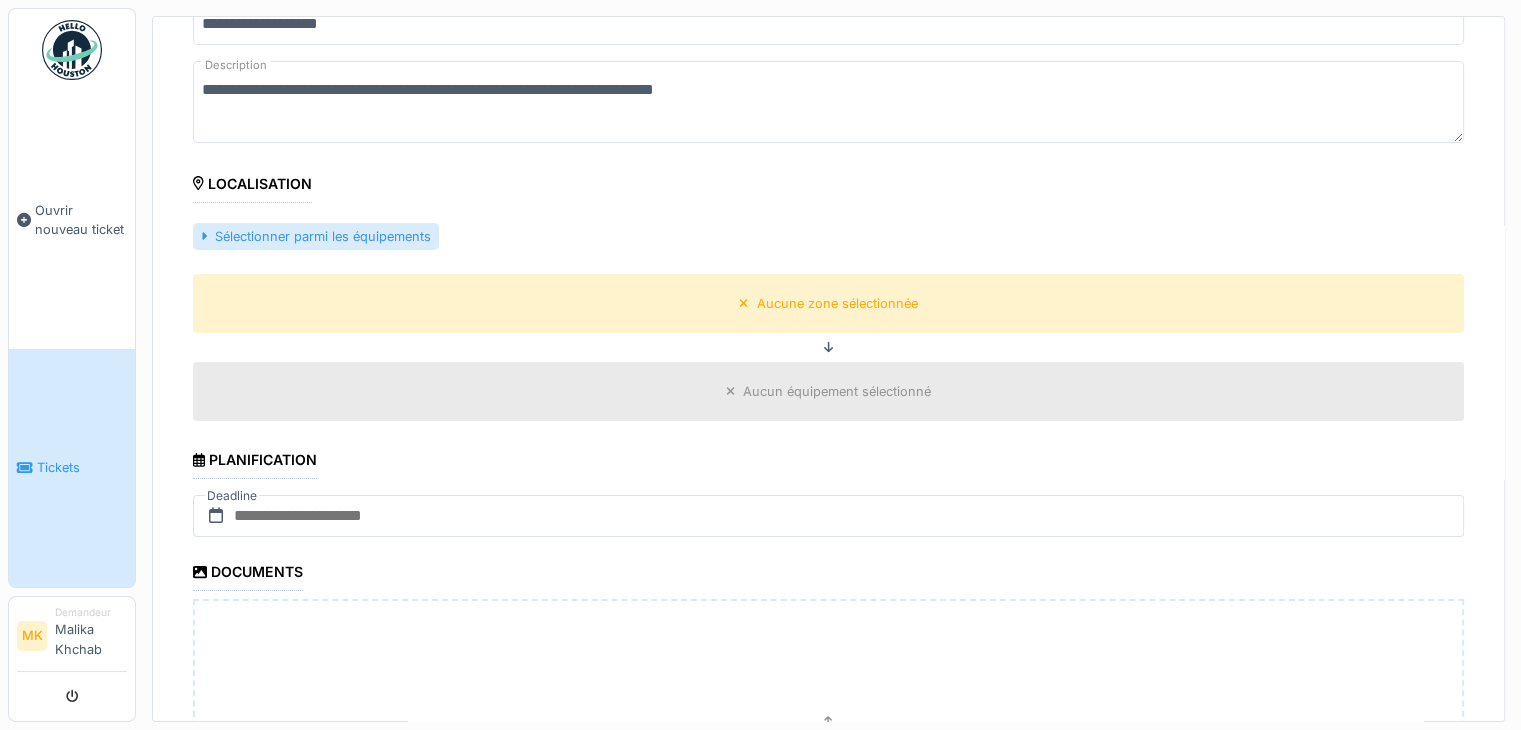 type on "**********" 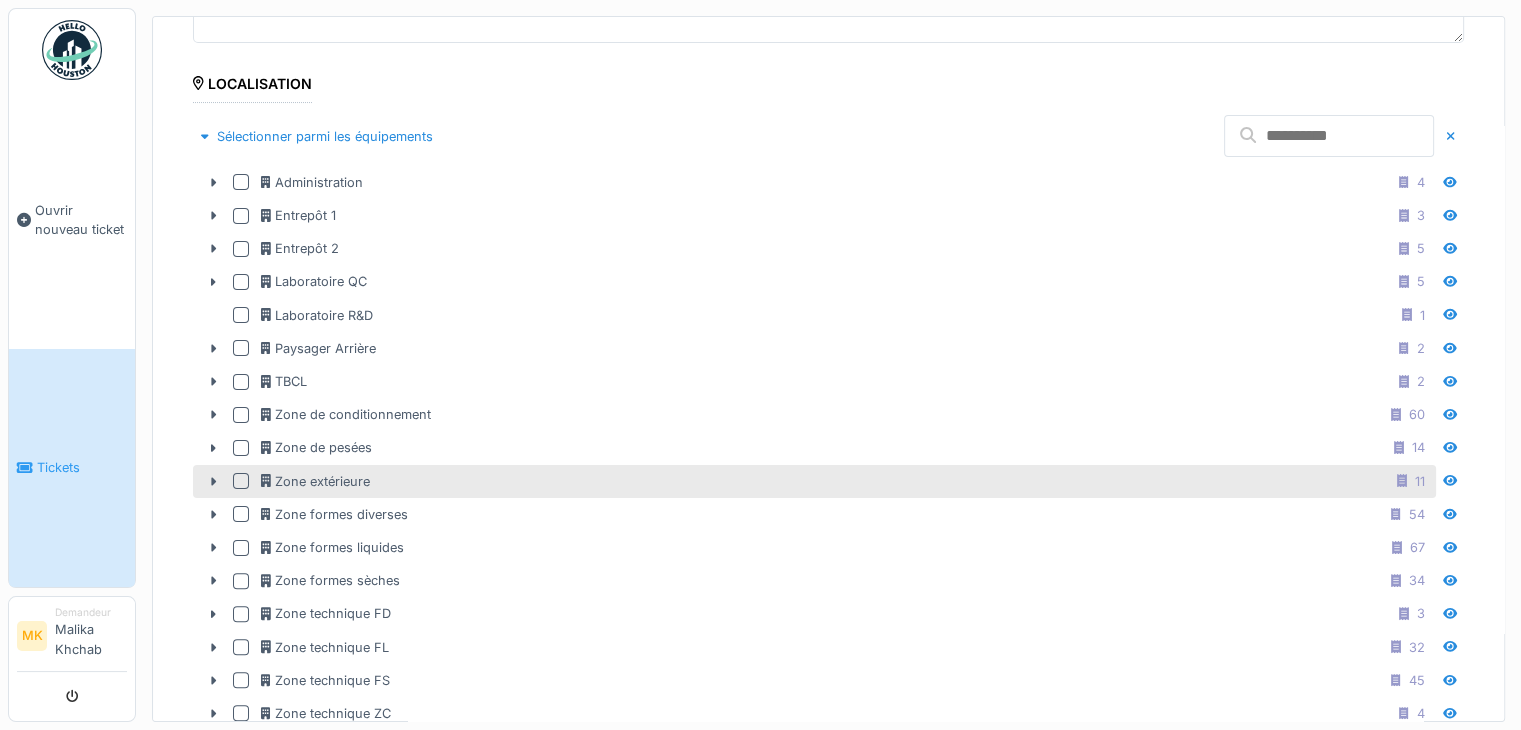 scroll, scrollTop: 500, scrollLeft: 0, axis: vertical 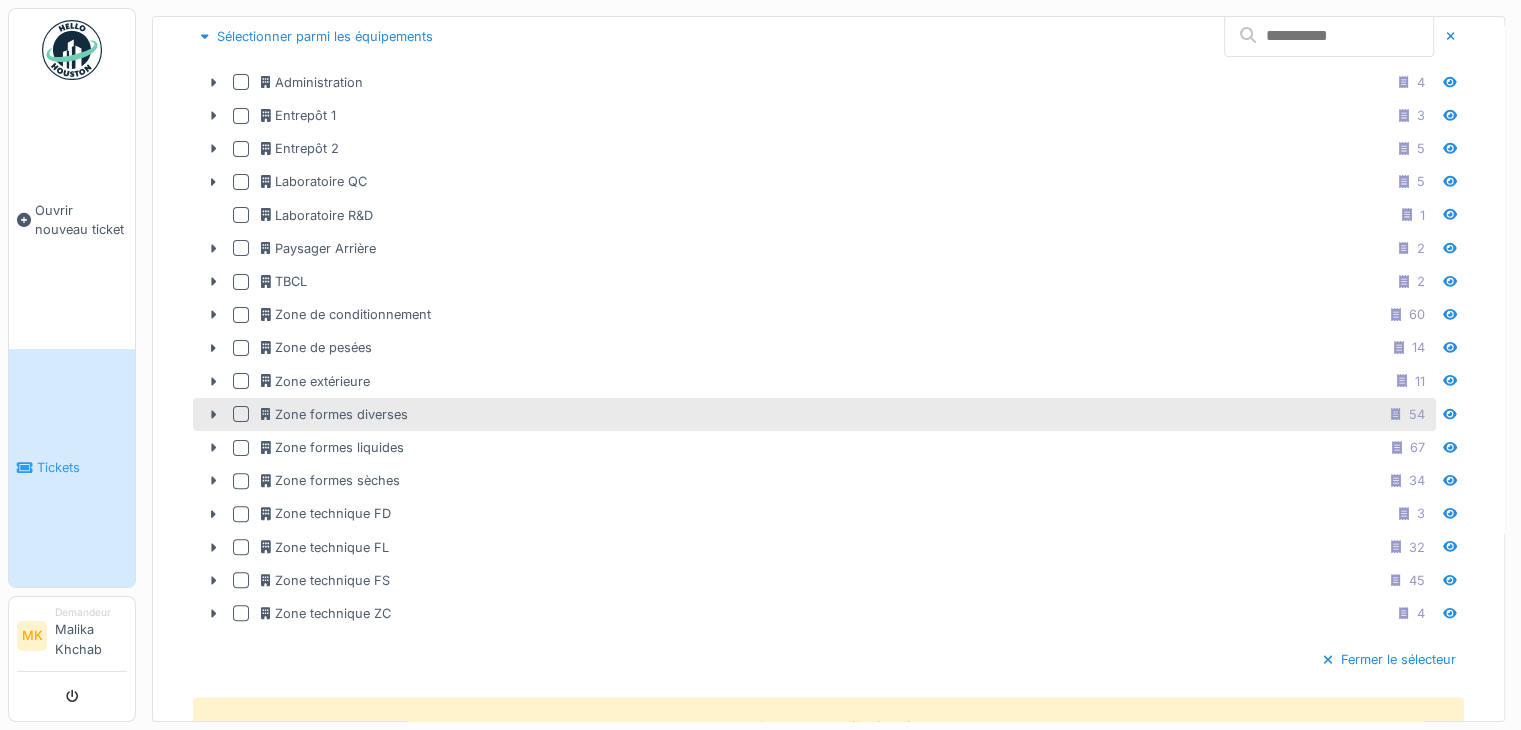 click at bounding box center (241, 414) 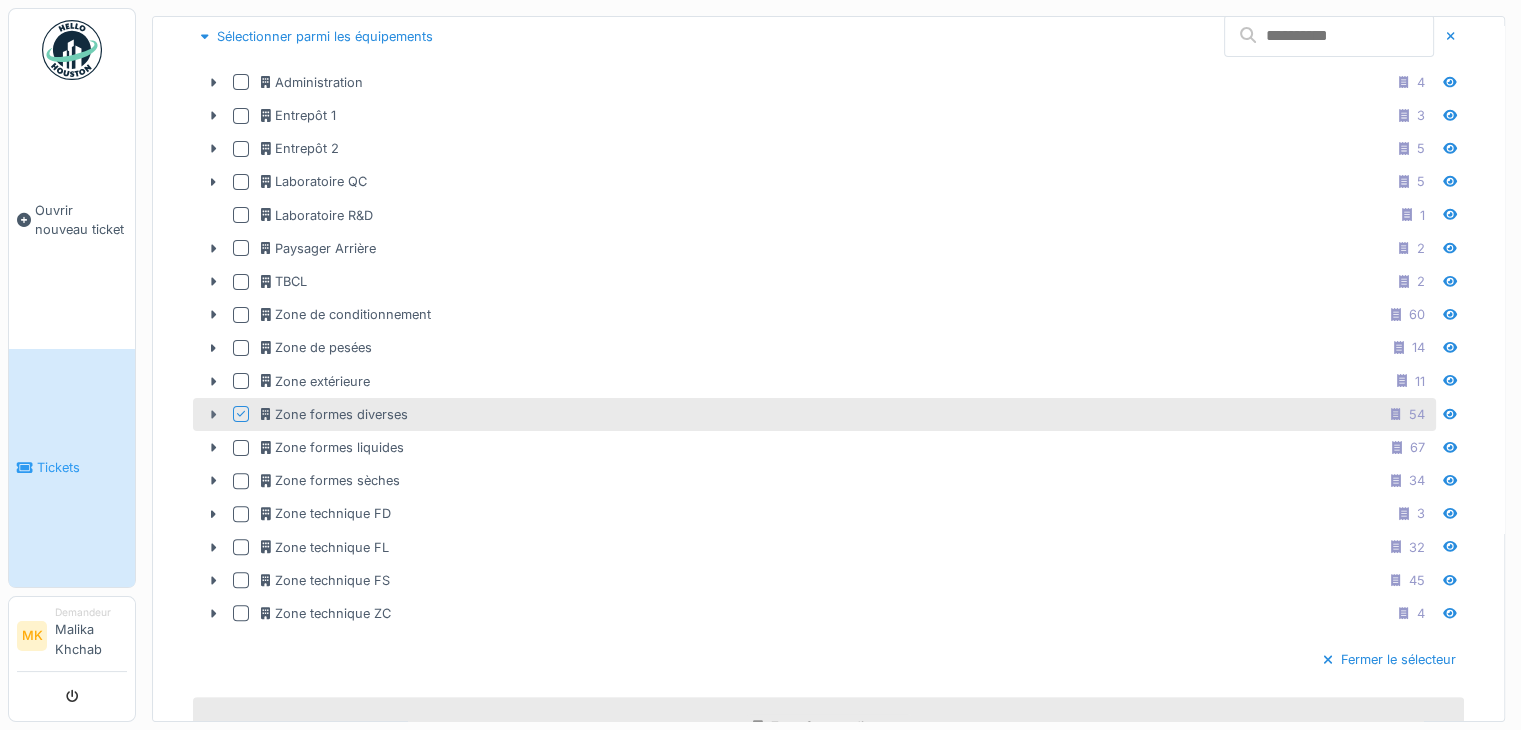 click 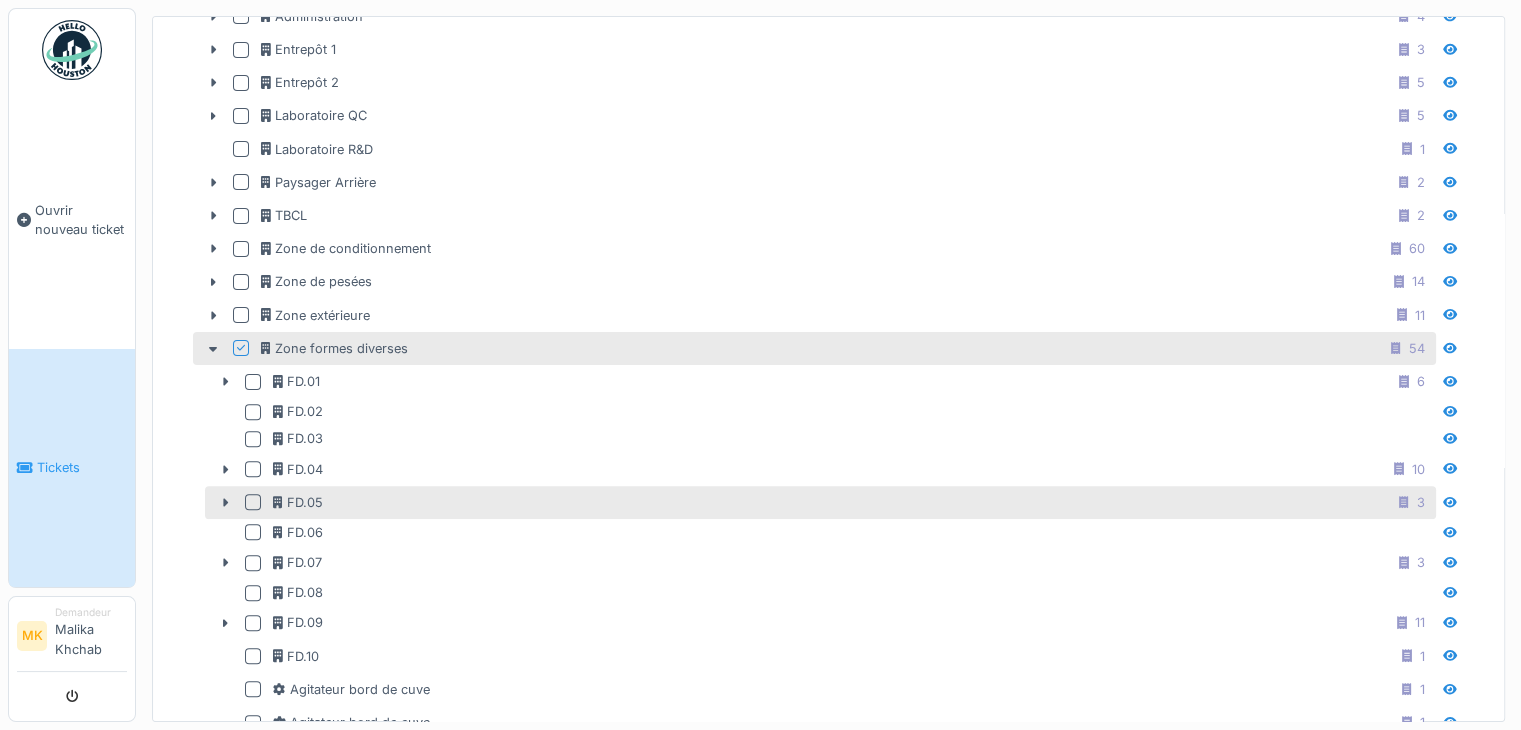 scroll, scrollTop: 600, scrollLeft: 0, axis: vertical 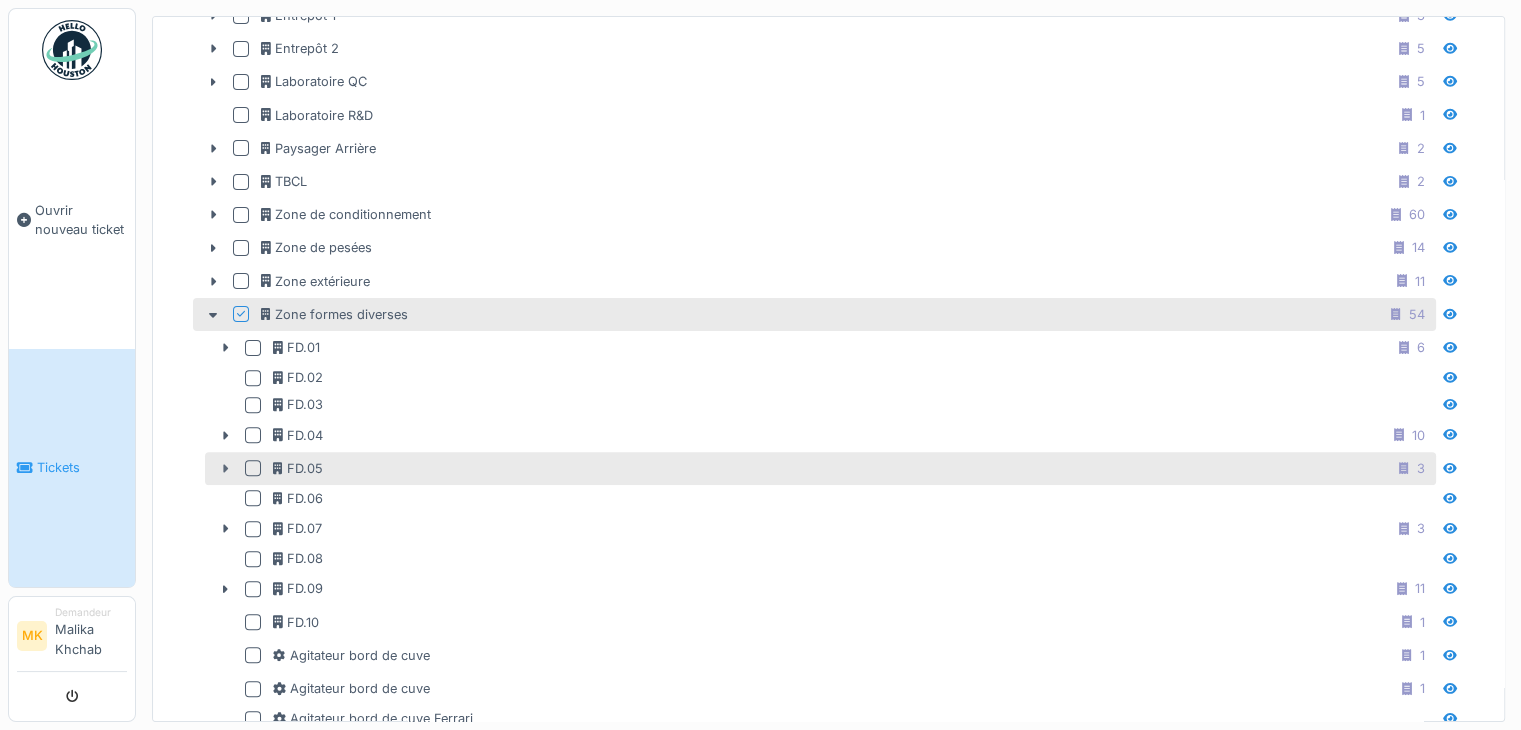 click 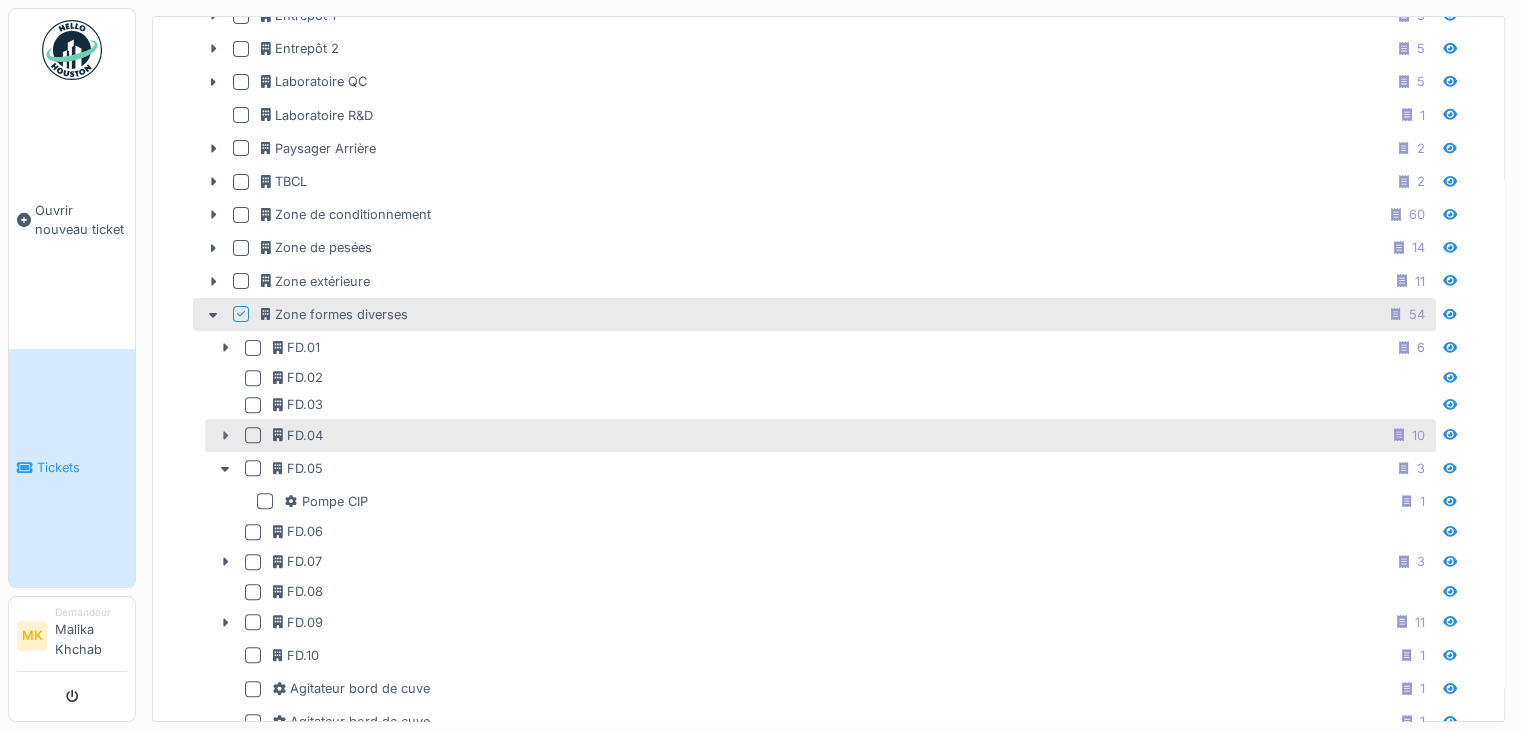 click 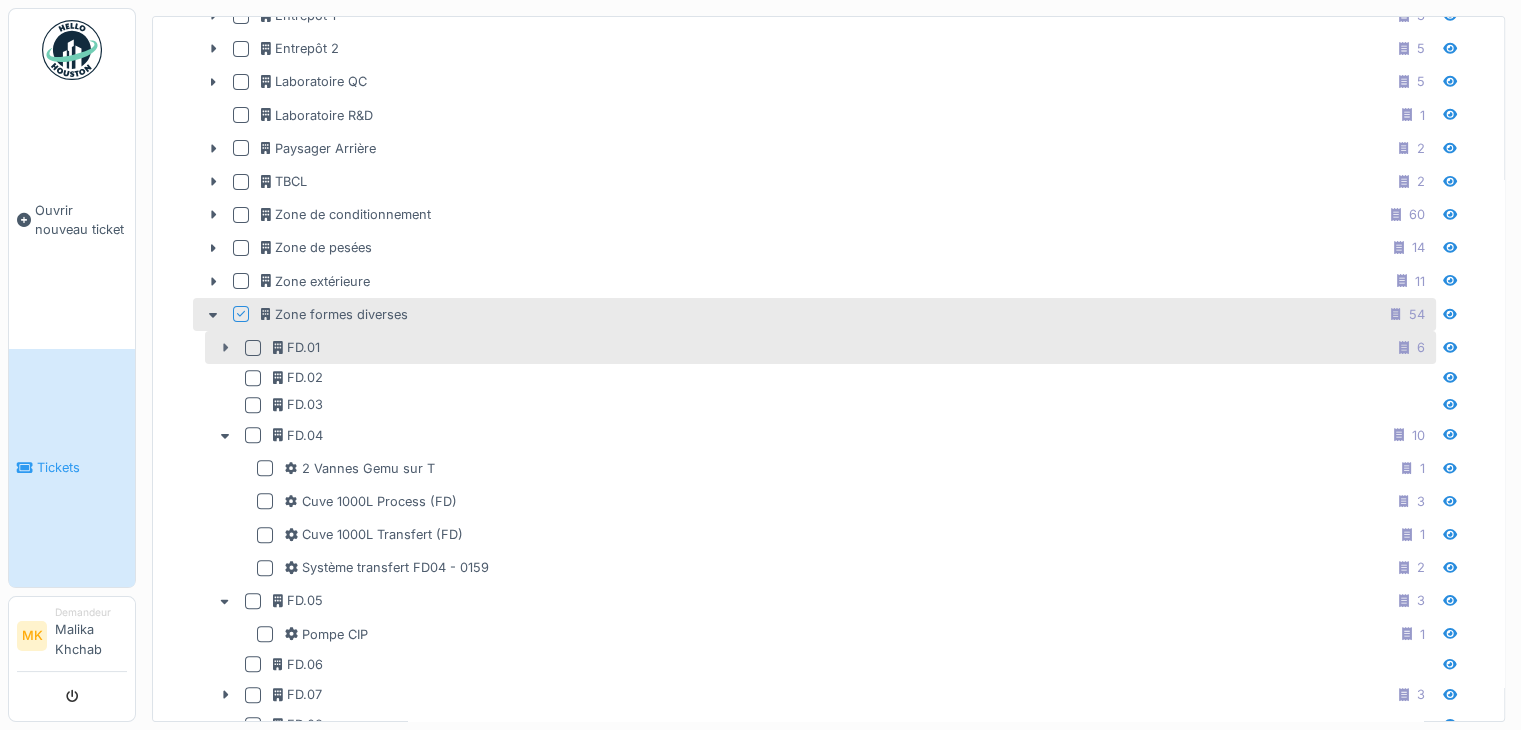click 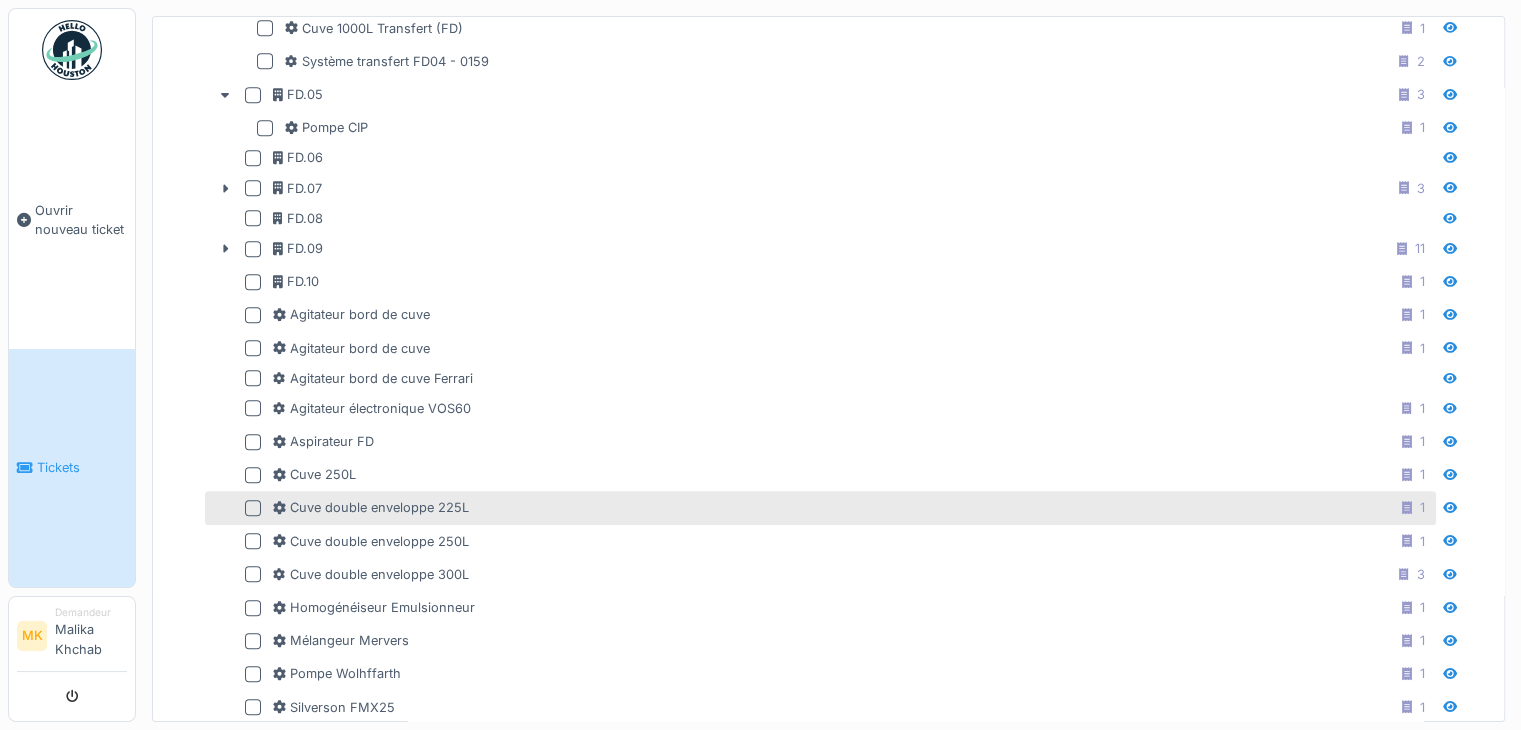 scroll, scrollTop: 1300, scrollLeft: 0, axis: vertical 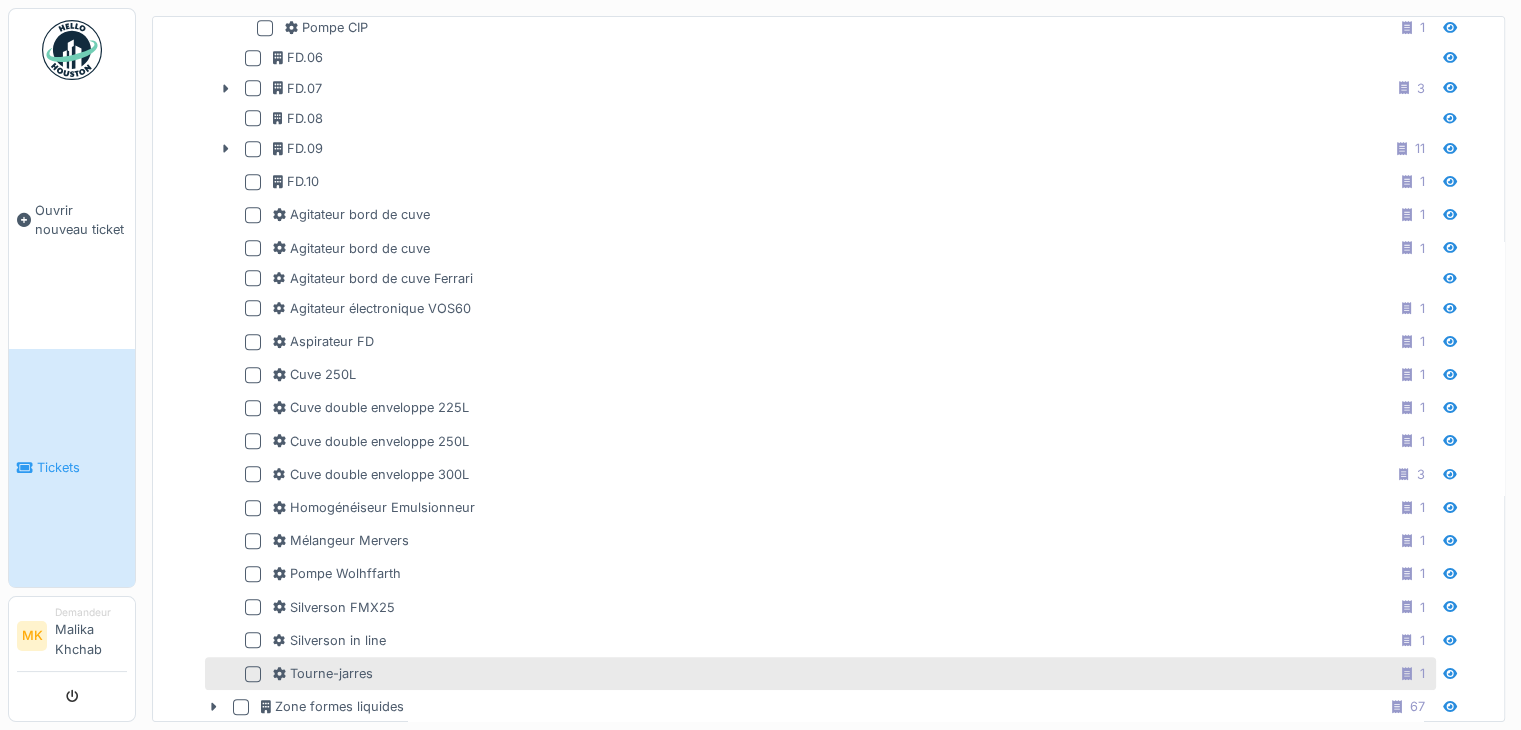click at bounding box center (253, 674) 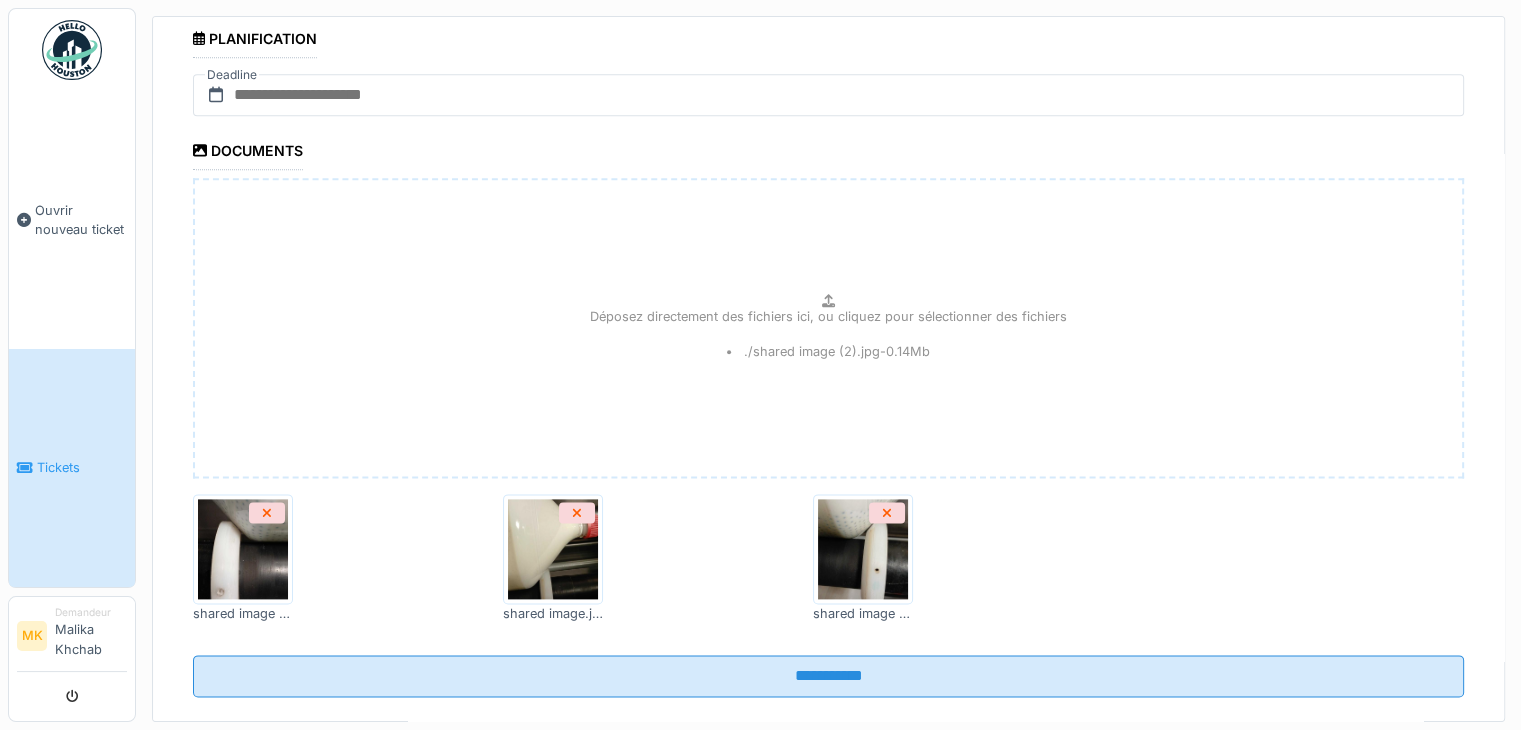 scroll, scrollTop: 2413, scrollLeft: 0, axis: vertical 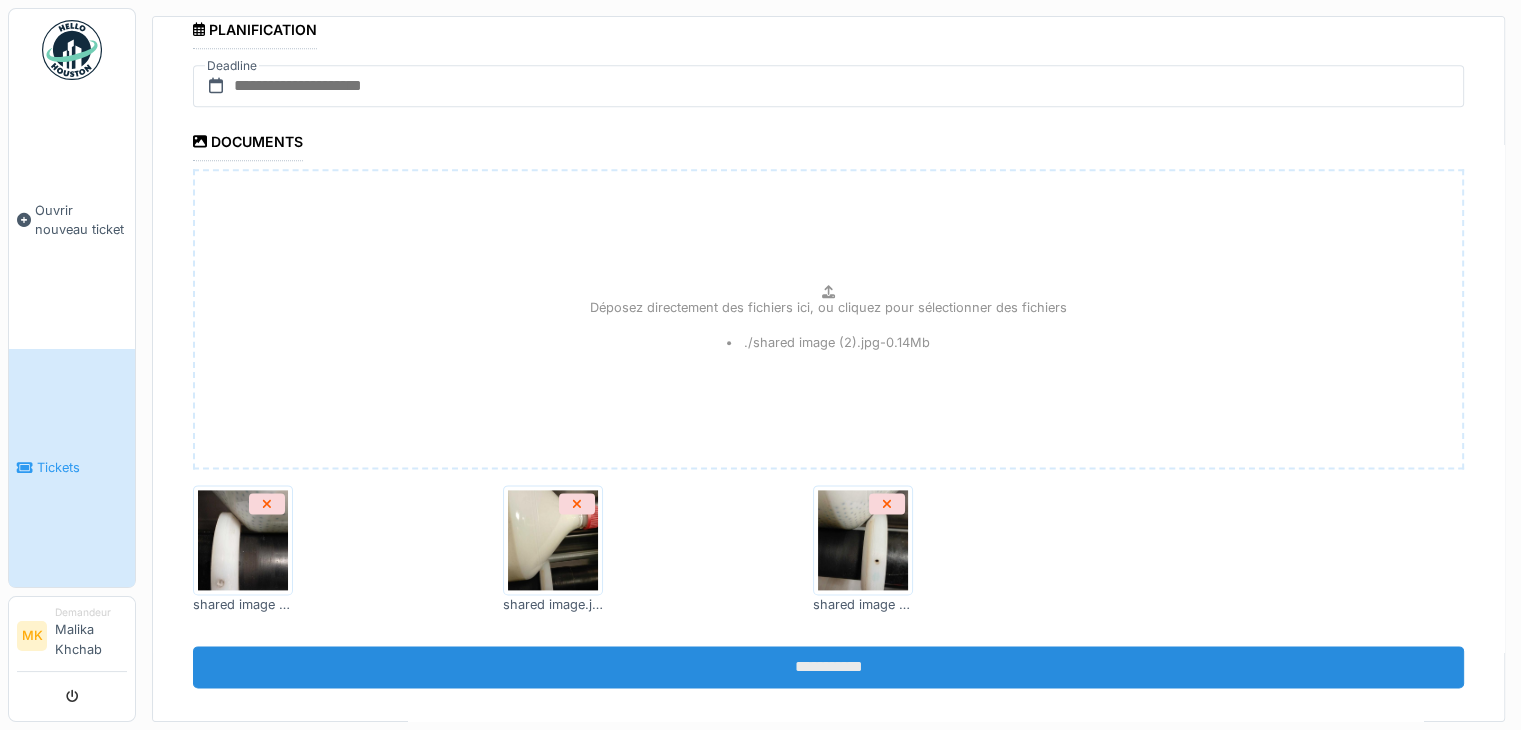 click on "**********" at bounding box center (828, 667) 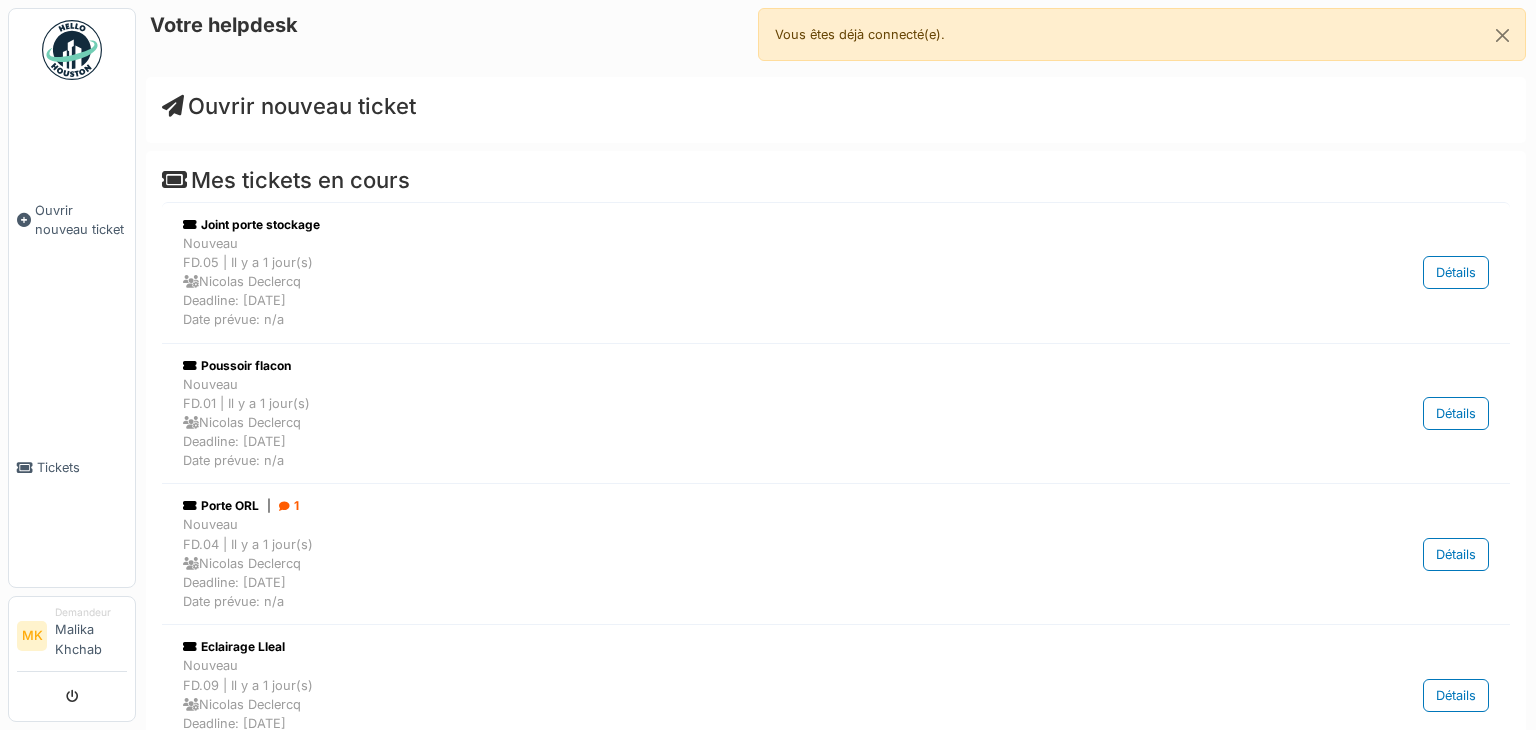 scroll, scrollTop: 0, scrollLeft: 0, axis: both 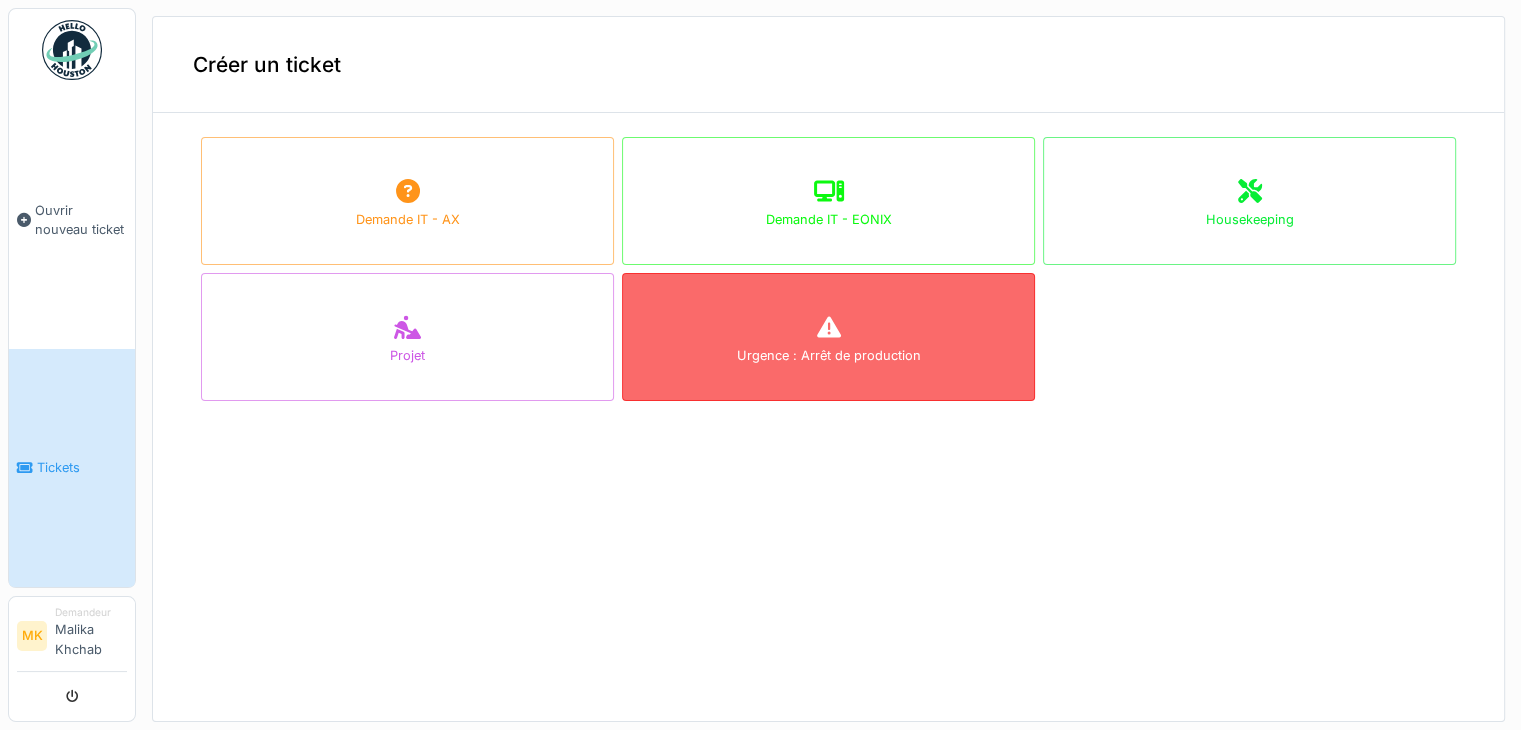 click on "Urgence : Arrêt de production" at bounding box center [829, 355] 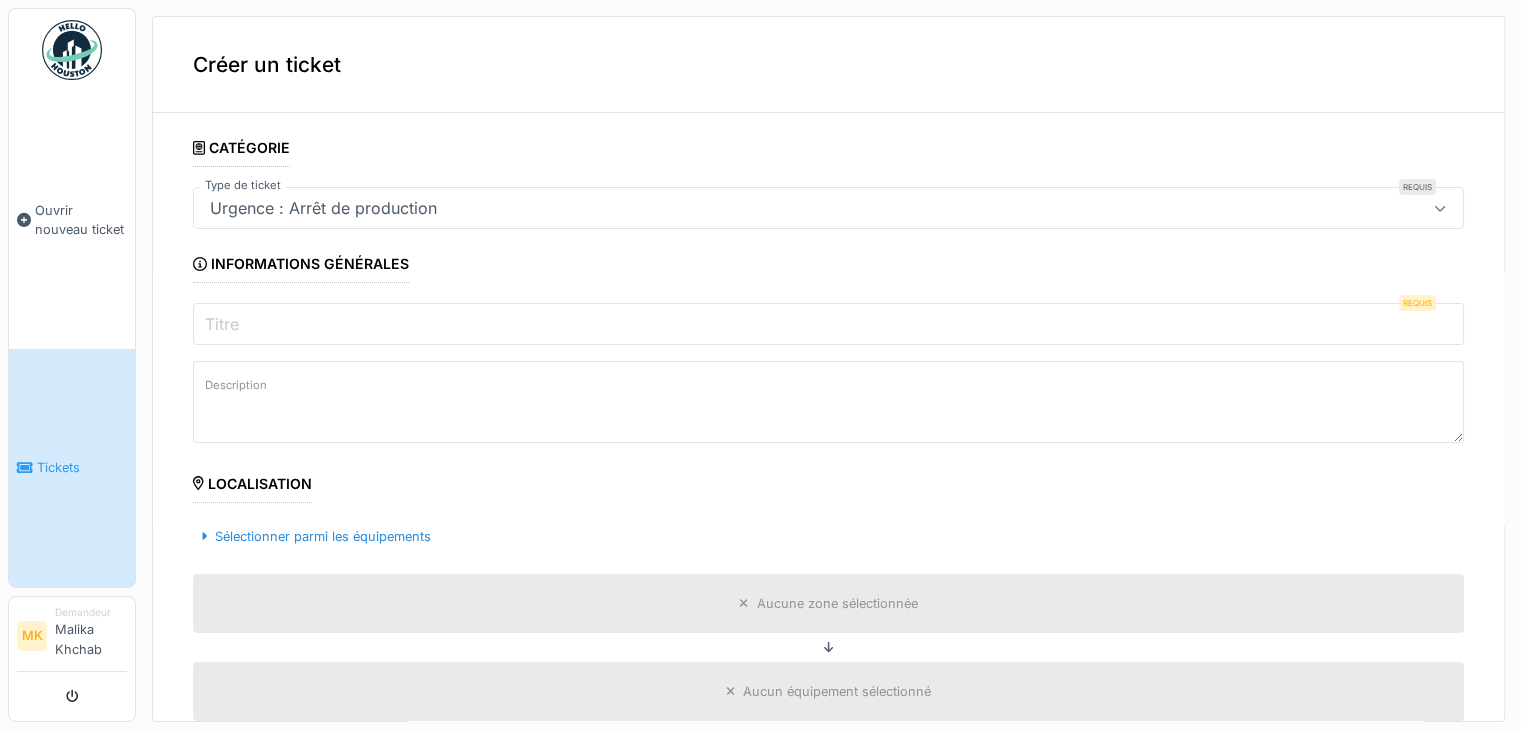 click on "Titre" at bounding box center (222, 324) 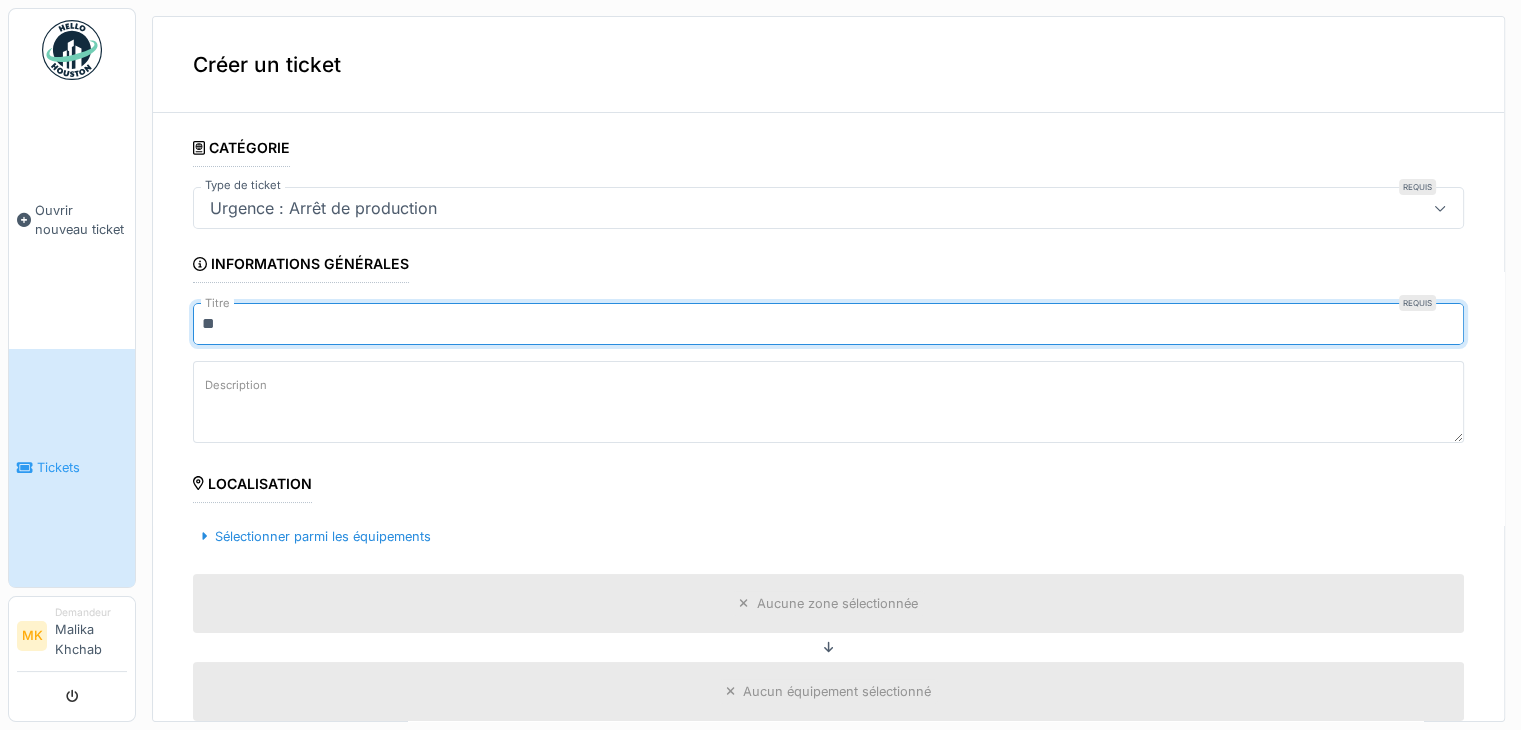 type on "*" 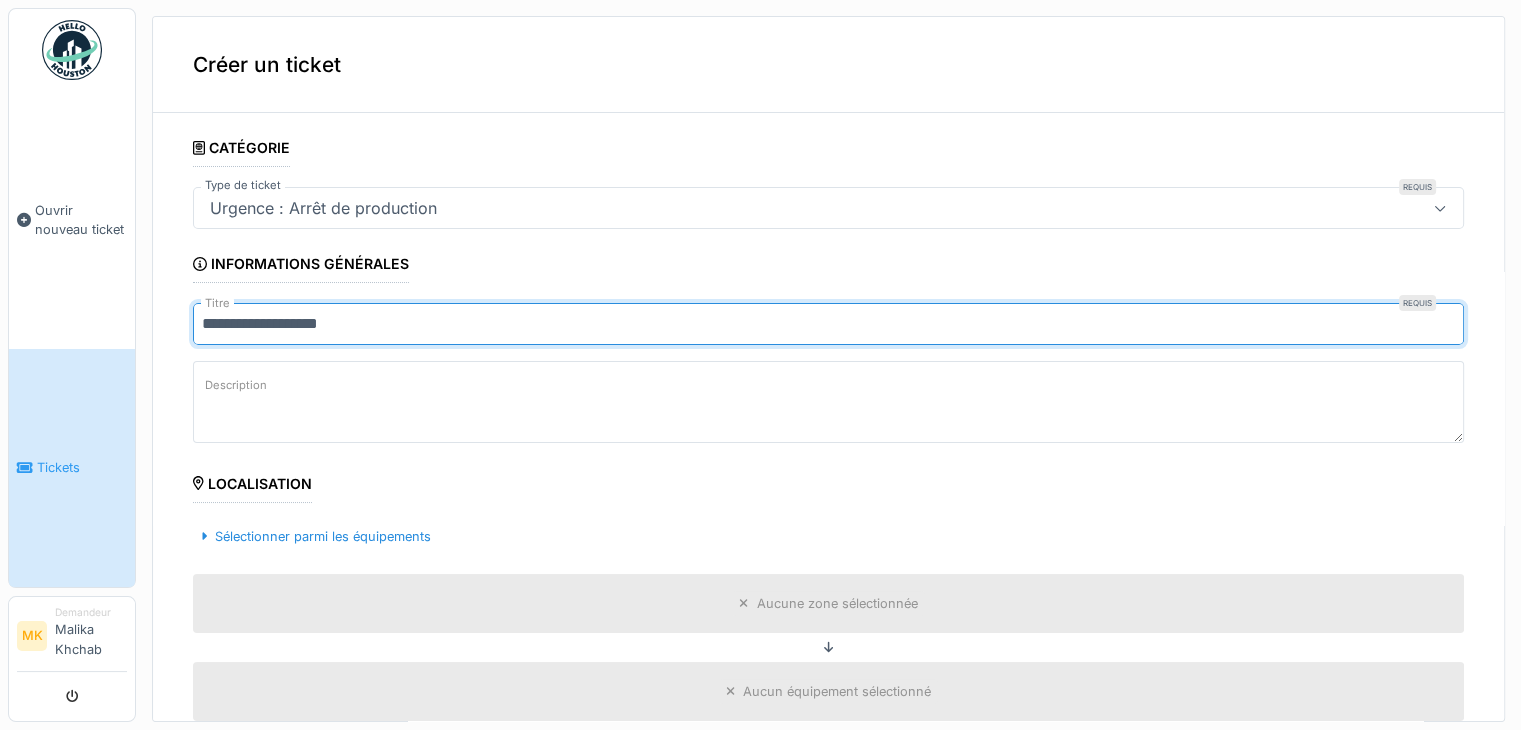 type on "**********" 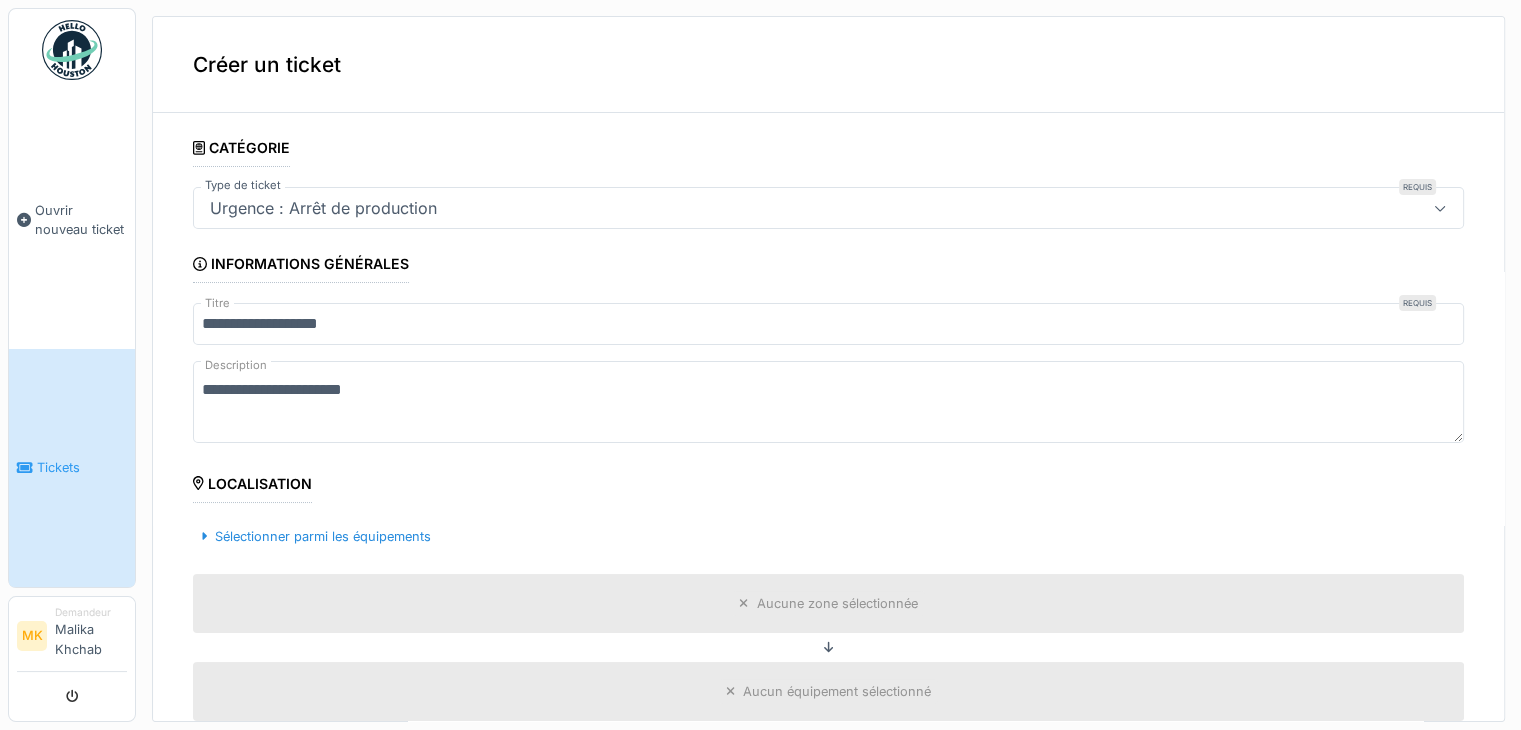 type on "**********" 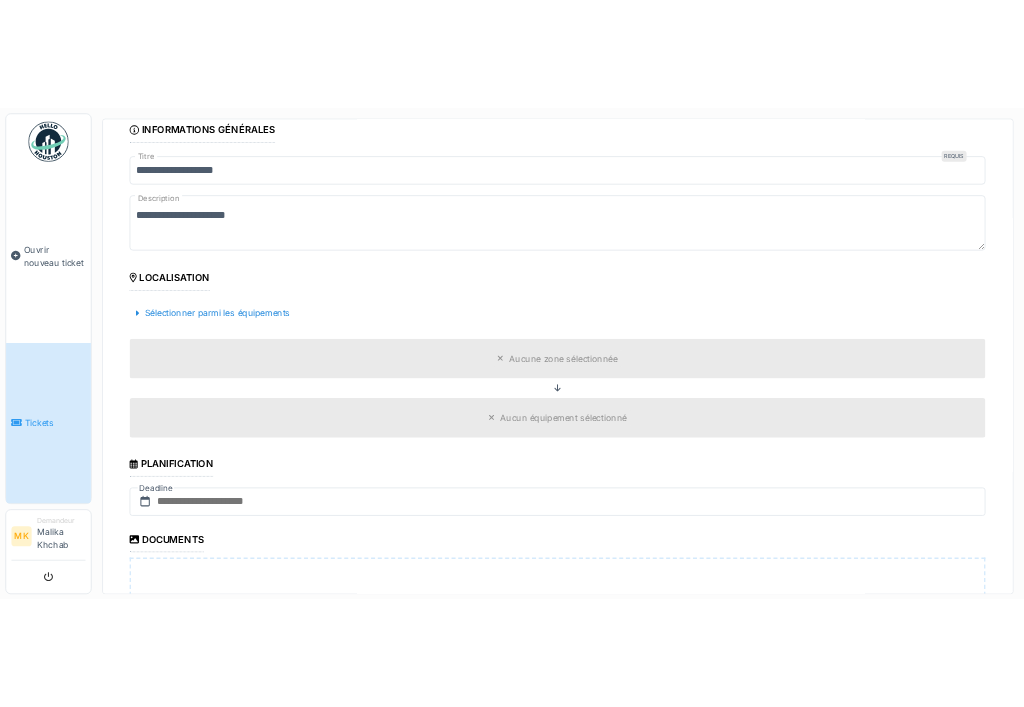 scroll, scrollTop: 603, scrollLeft: 0, axis: vertical 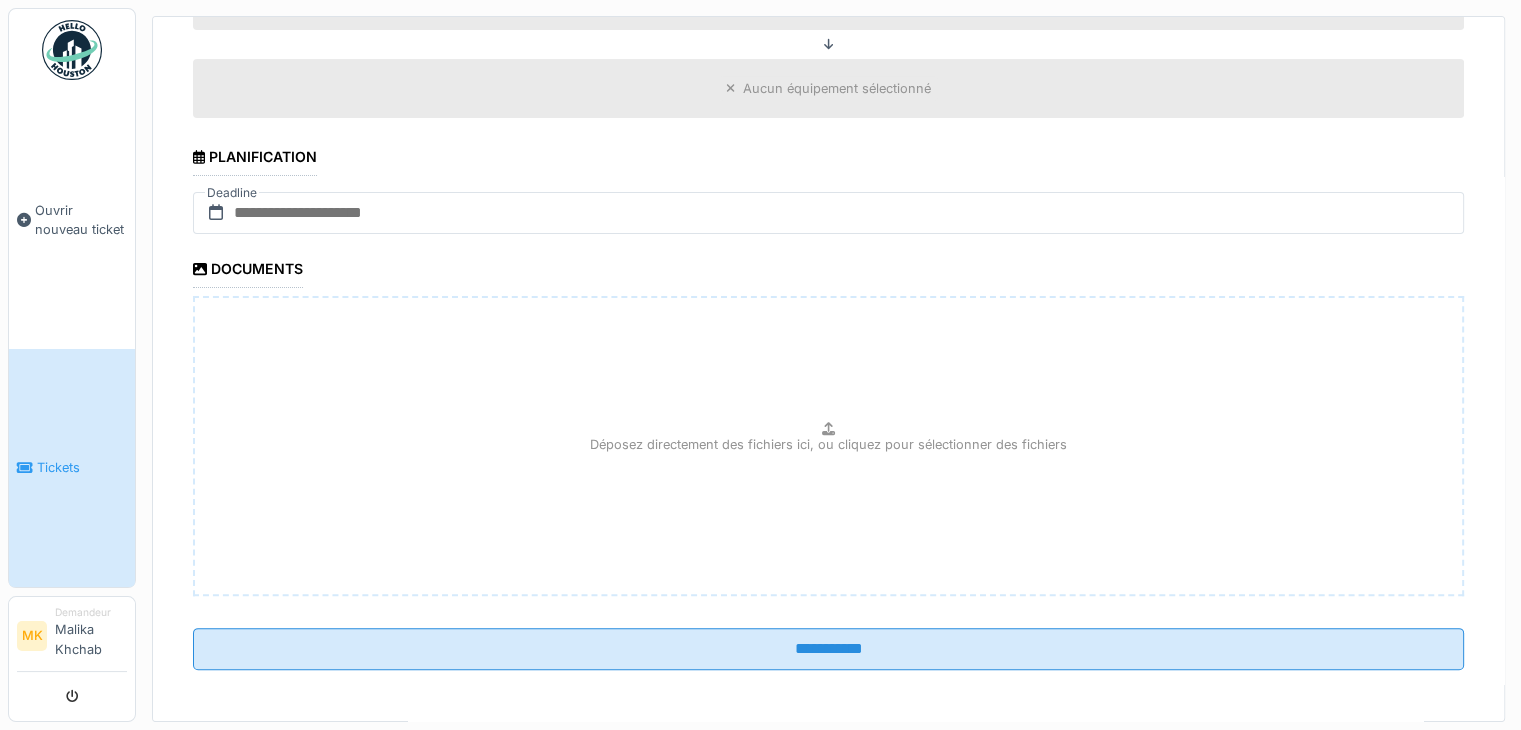 click on "Déposez directement des fichiers ici, ou cliquez pour sélectionner des fichiers" at bounding box center [828, 444] 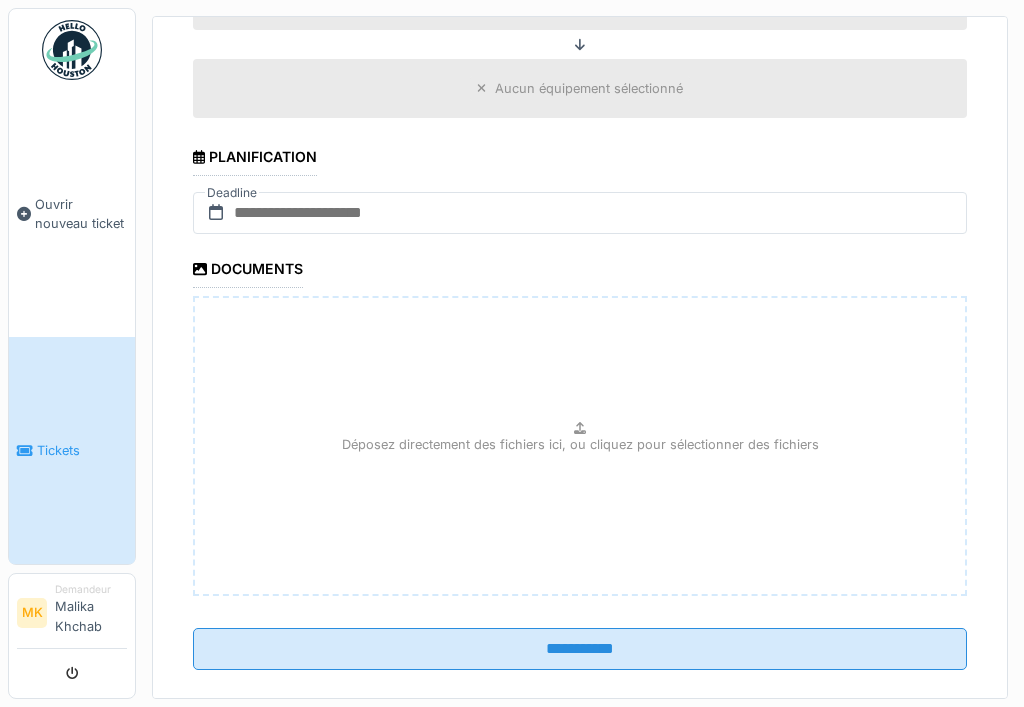 click on "Déposez directement des fichiers ici, ou cliquez pour sélectionner des fichiers" at bounding box center (580, 444) 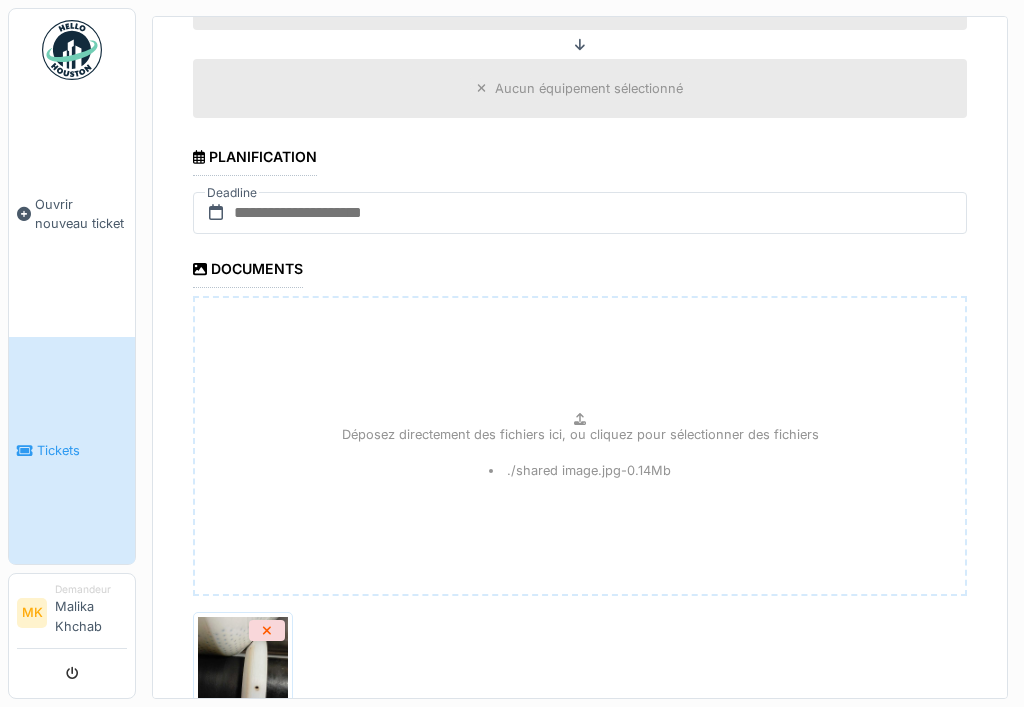 click on "Déposez directement des fichiers ici, ou cliquez pour sélectionner des fichiers" at bounding box center [580, 434] 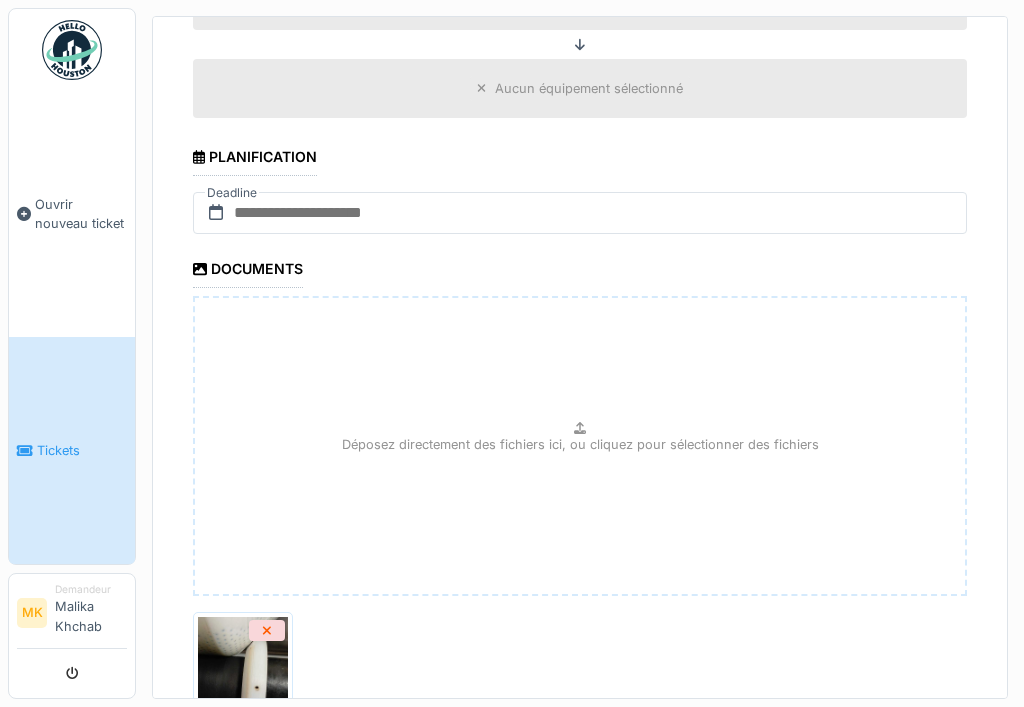 type on "**********" 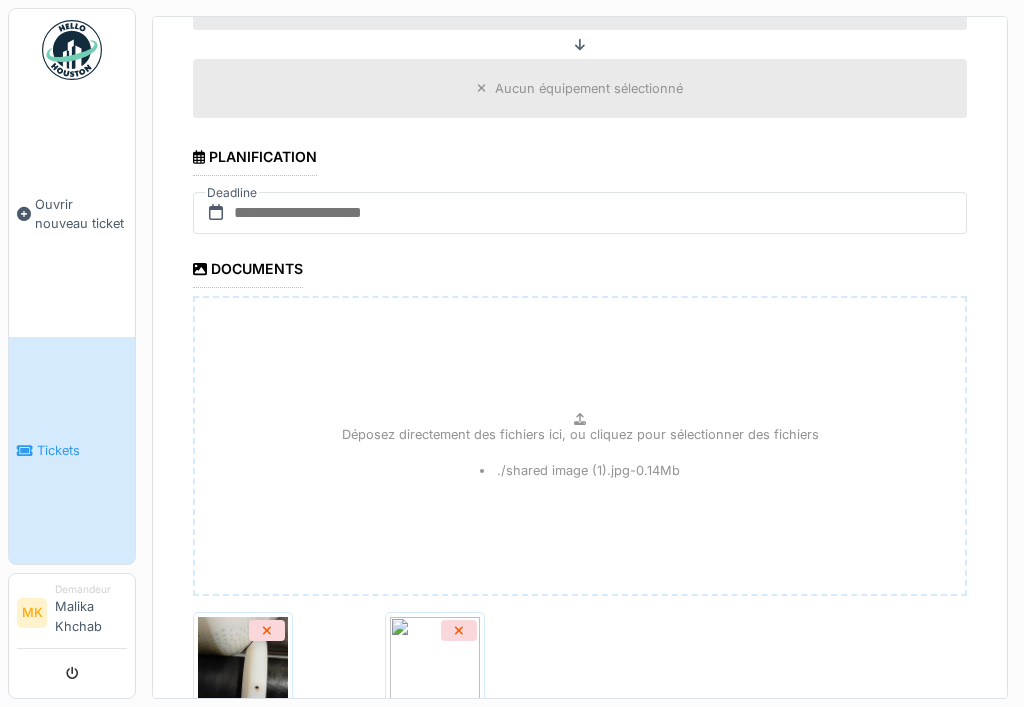 click on "Déposez directement des fichiers ici, ou cliquez pour sélectionner des fichiers ./shared image (1).jpg  -  0.14  Mb" at bounding box center (580, 446) 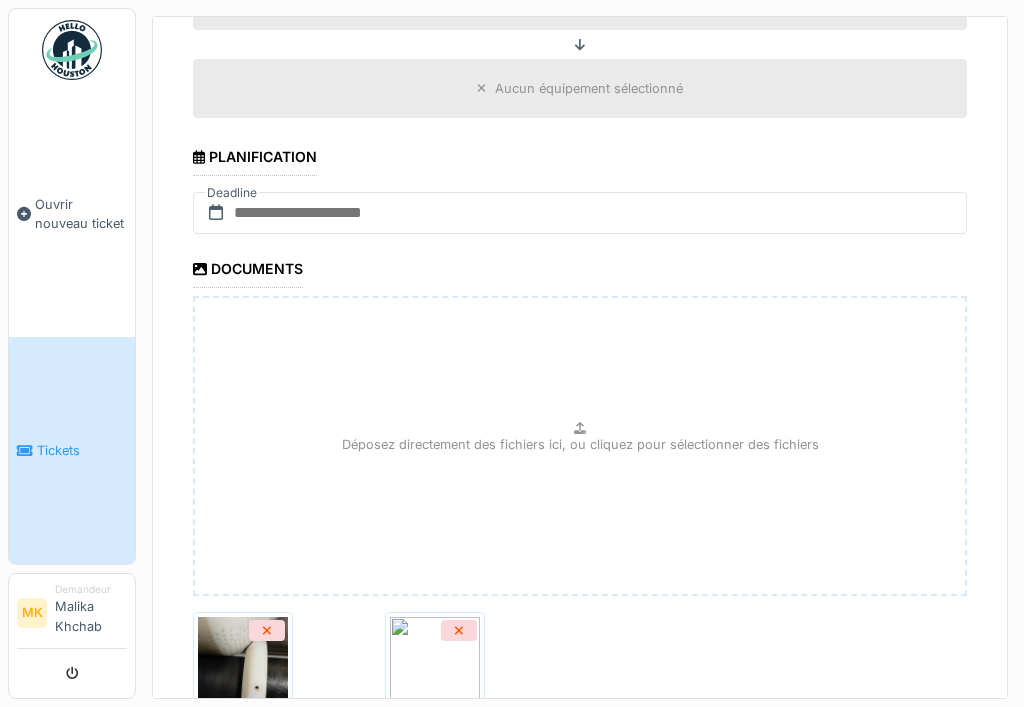 type on "**********" 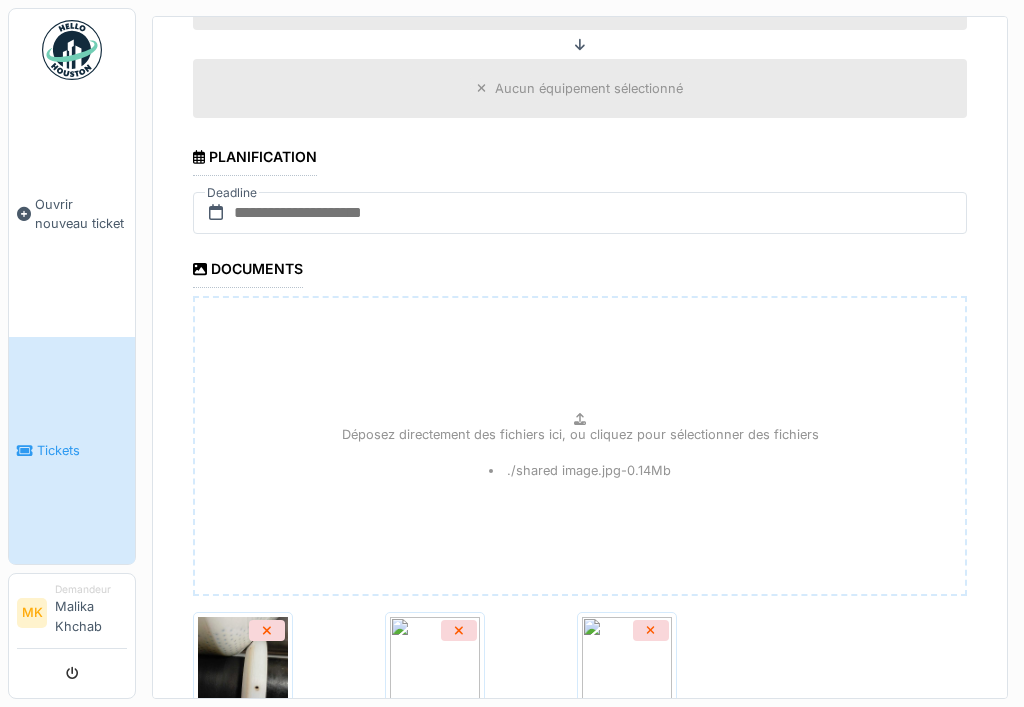 scroll, scrollTop: 770, scrollLeft: 0, axis: vertical 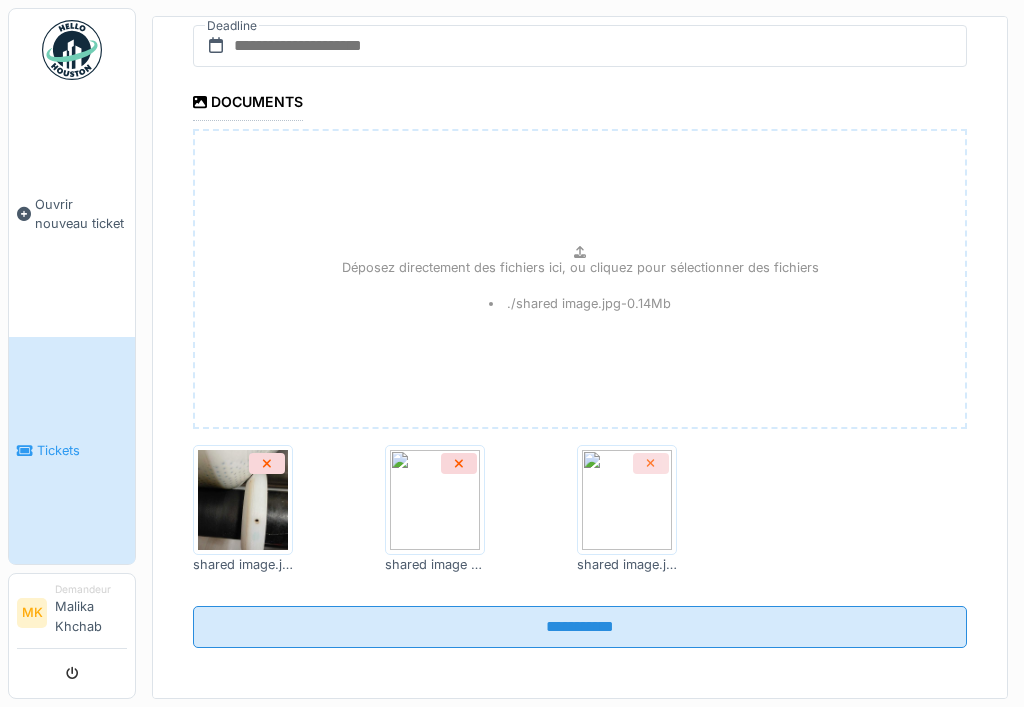 click at bounding box center [651, 463] 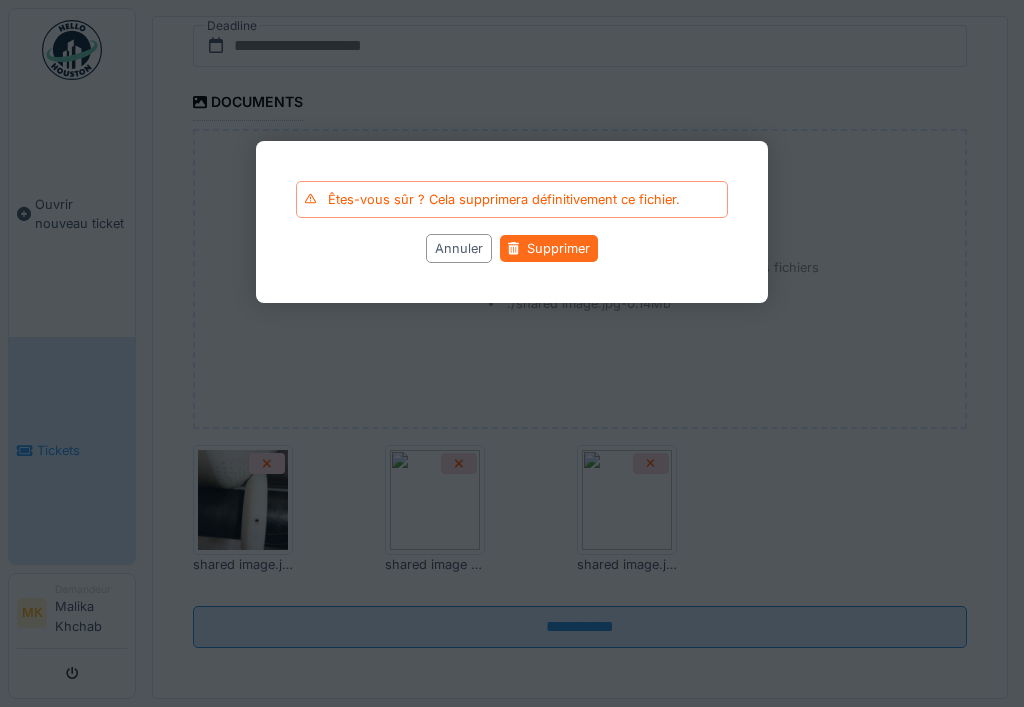 click on "Supprimer" at bounding box center (549, 249) 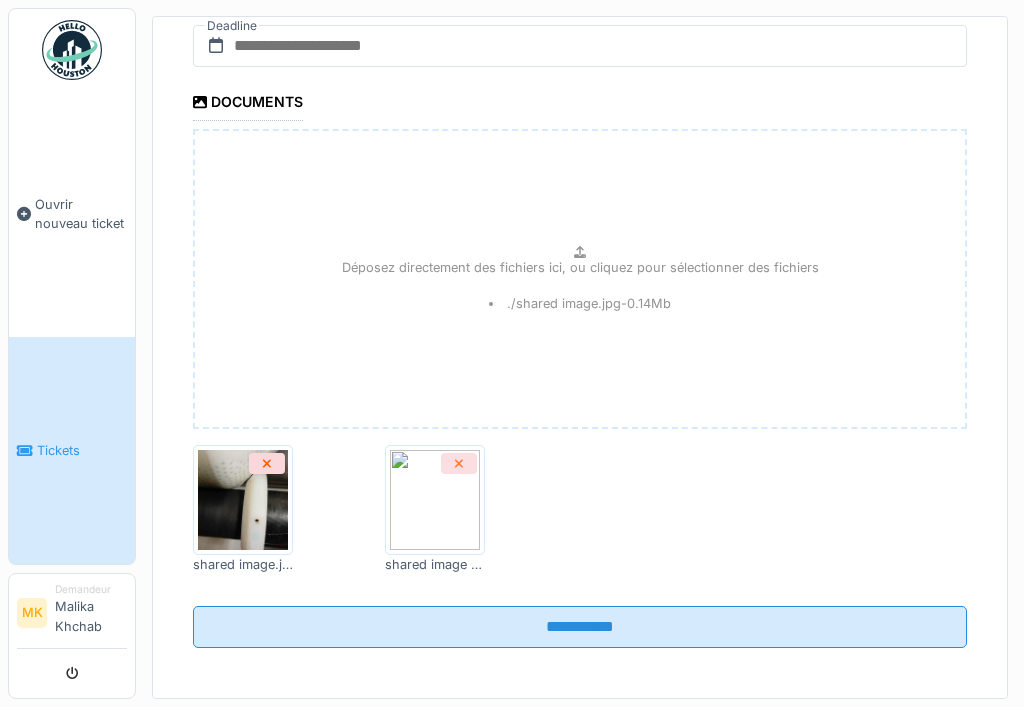 click 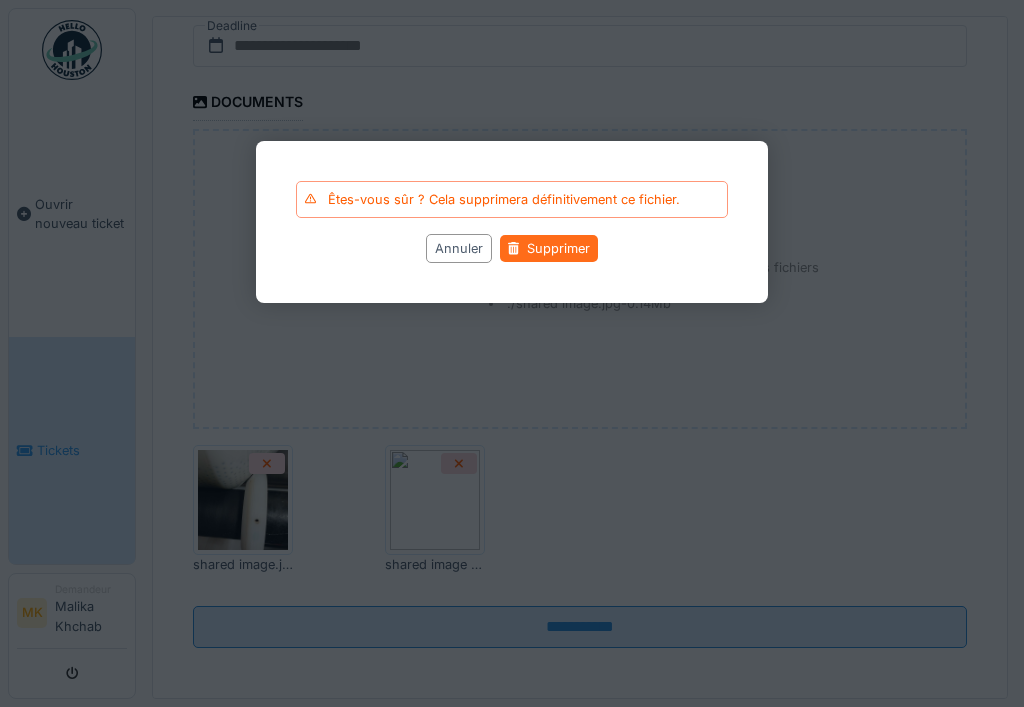 click on "Supprimer" at bounding box center [549, 249] 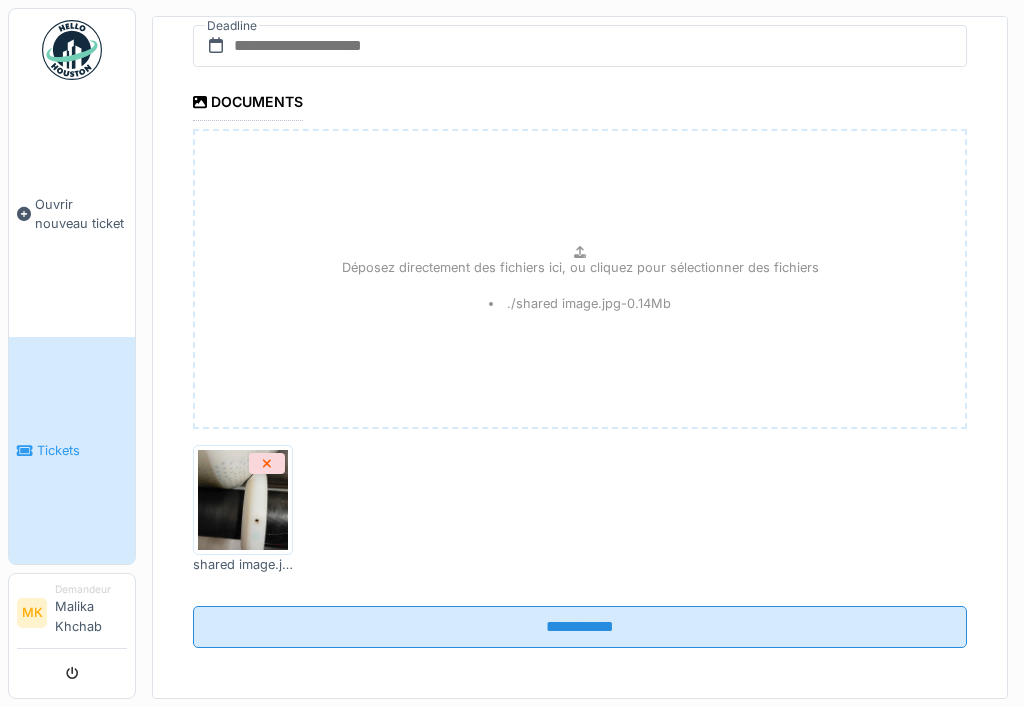 drag, startPoint x: 604, startPoint y: 308, endPoint x: 547, endPoint y: 253, distance: 79.20859 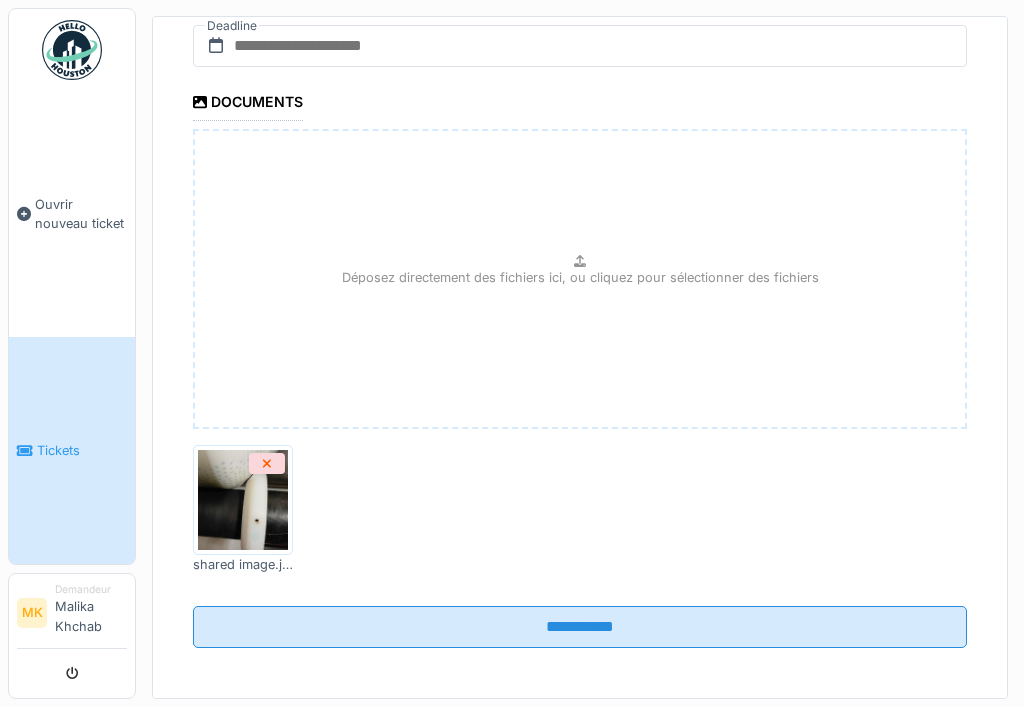 type on "**********" 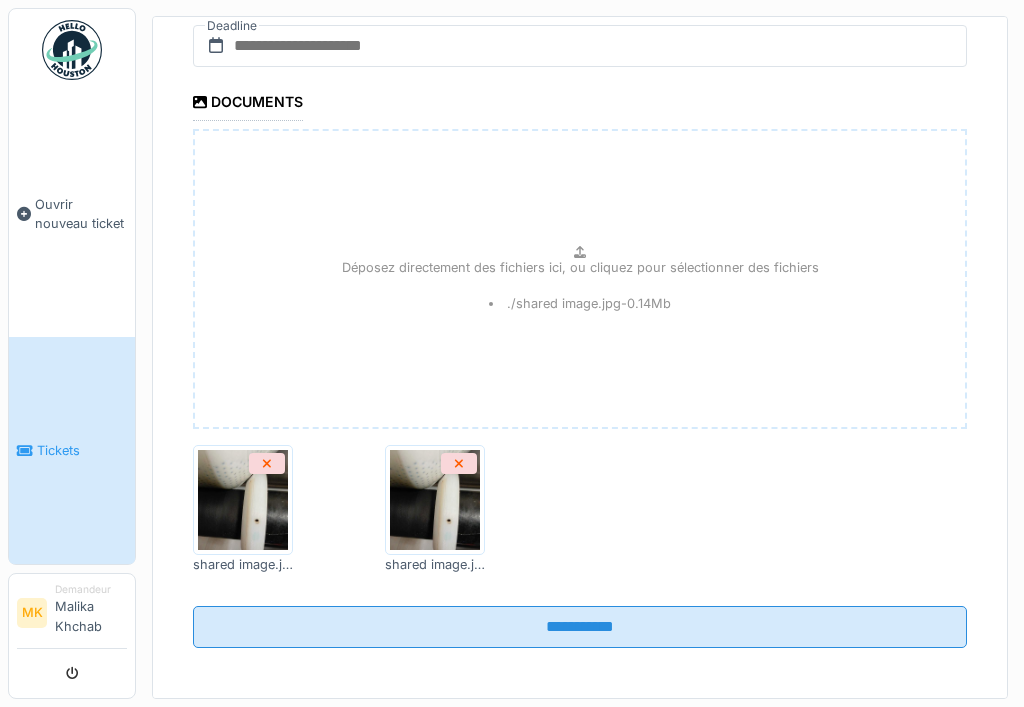click at bounding box center [435, 500] 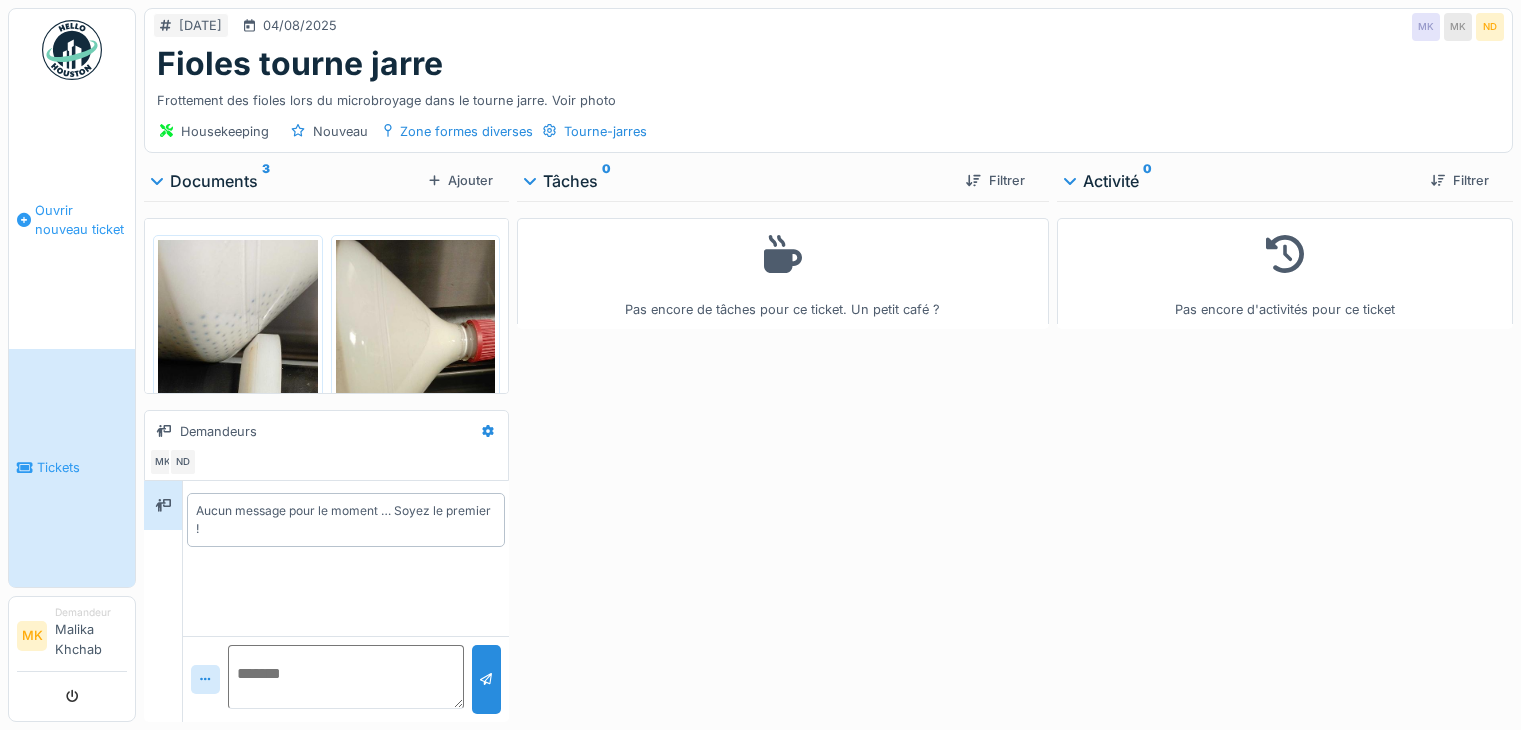 scroll, scrollTop: 0, scrollLeft: 0, axis: both 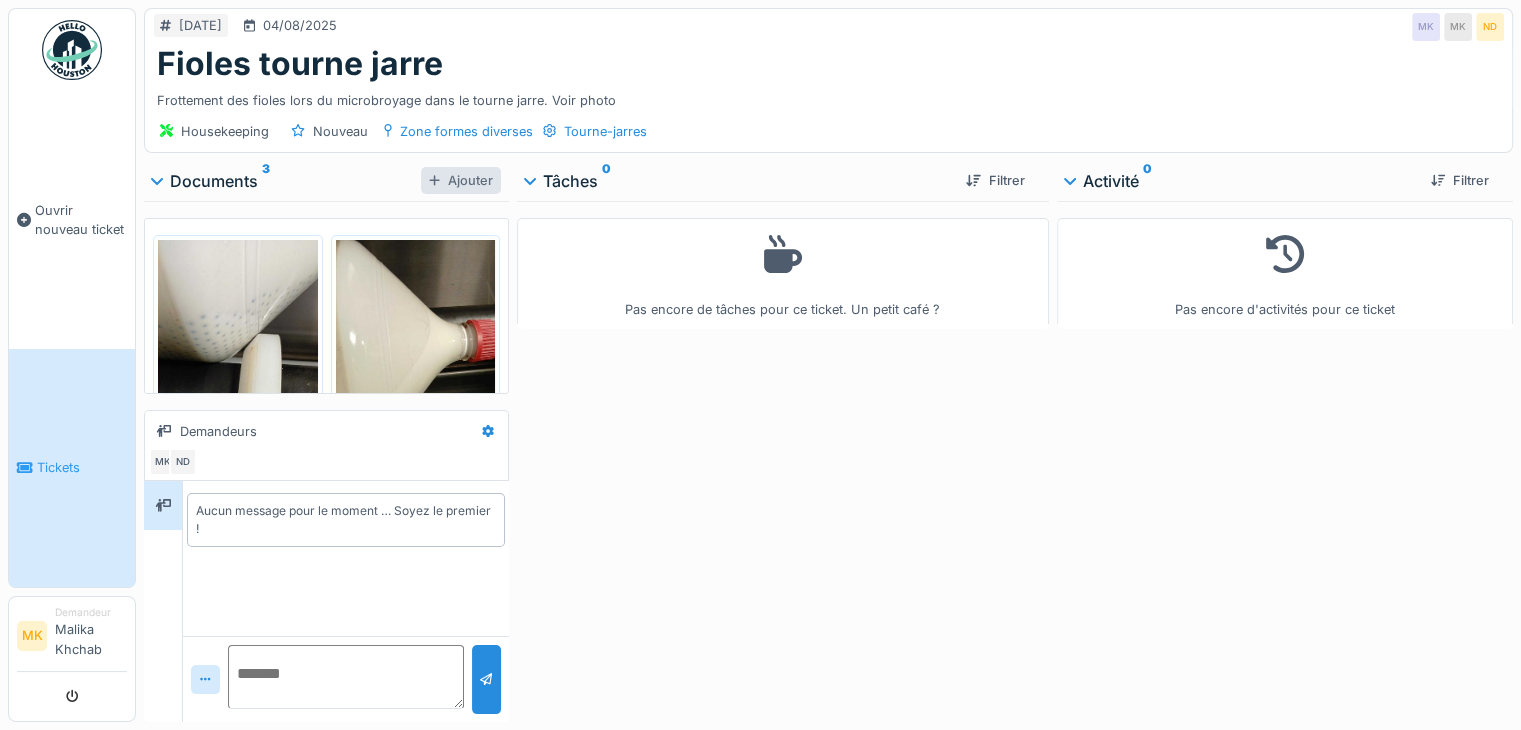 click at bounding box center (434, 180) 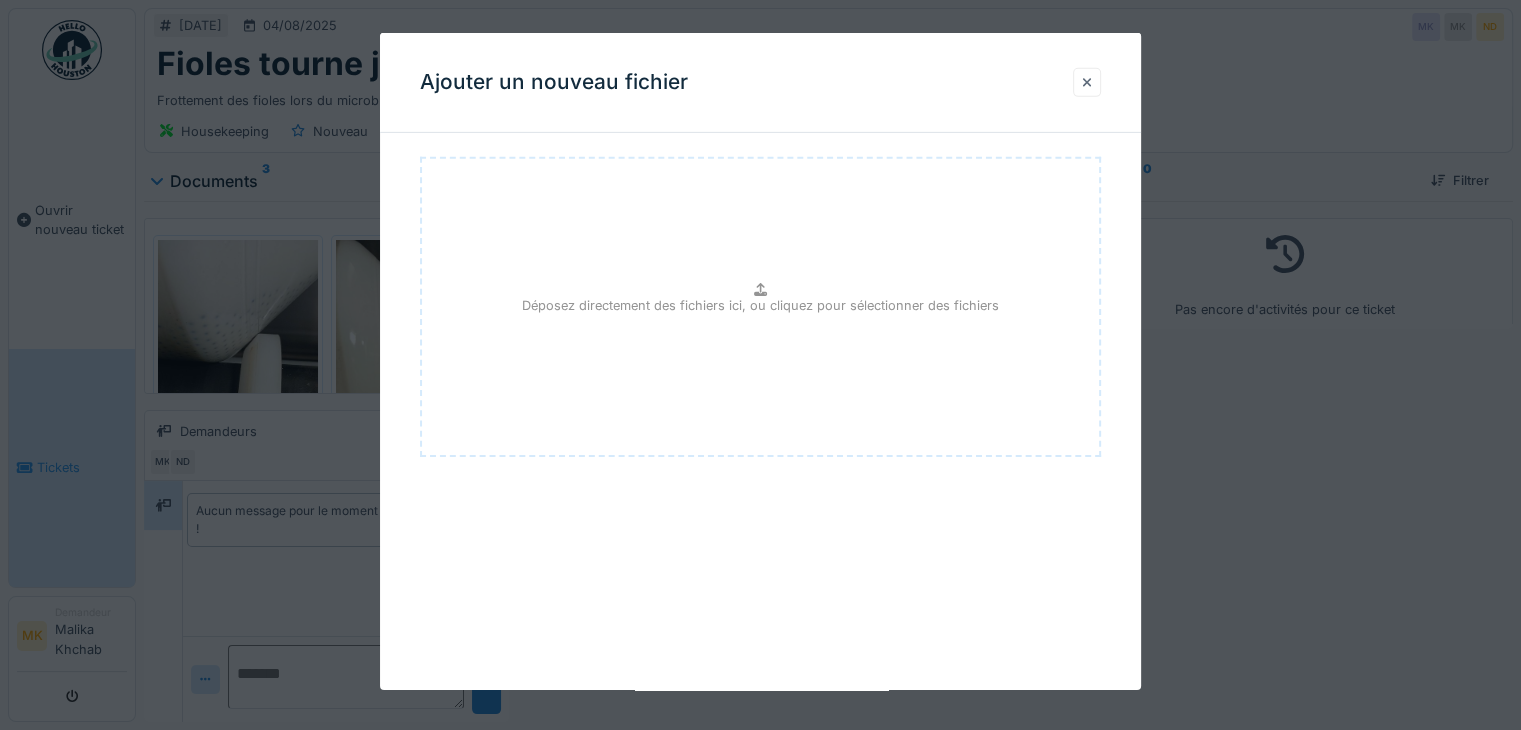 click at bounding box center [1087, 82] 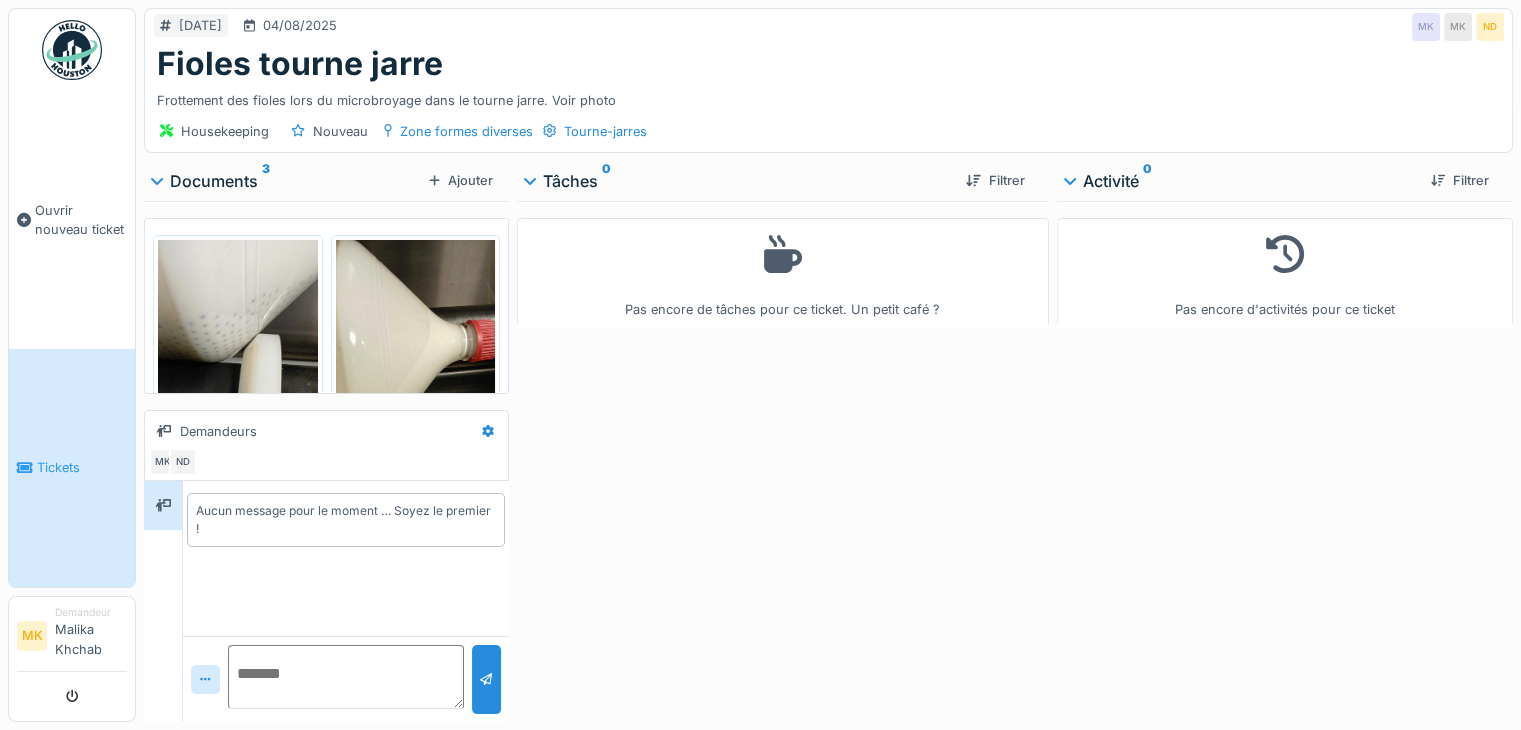 click 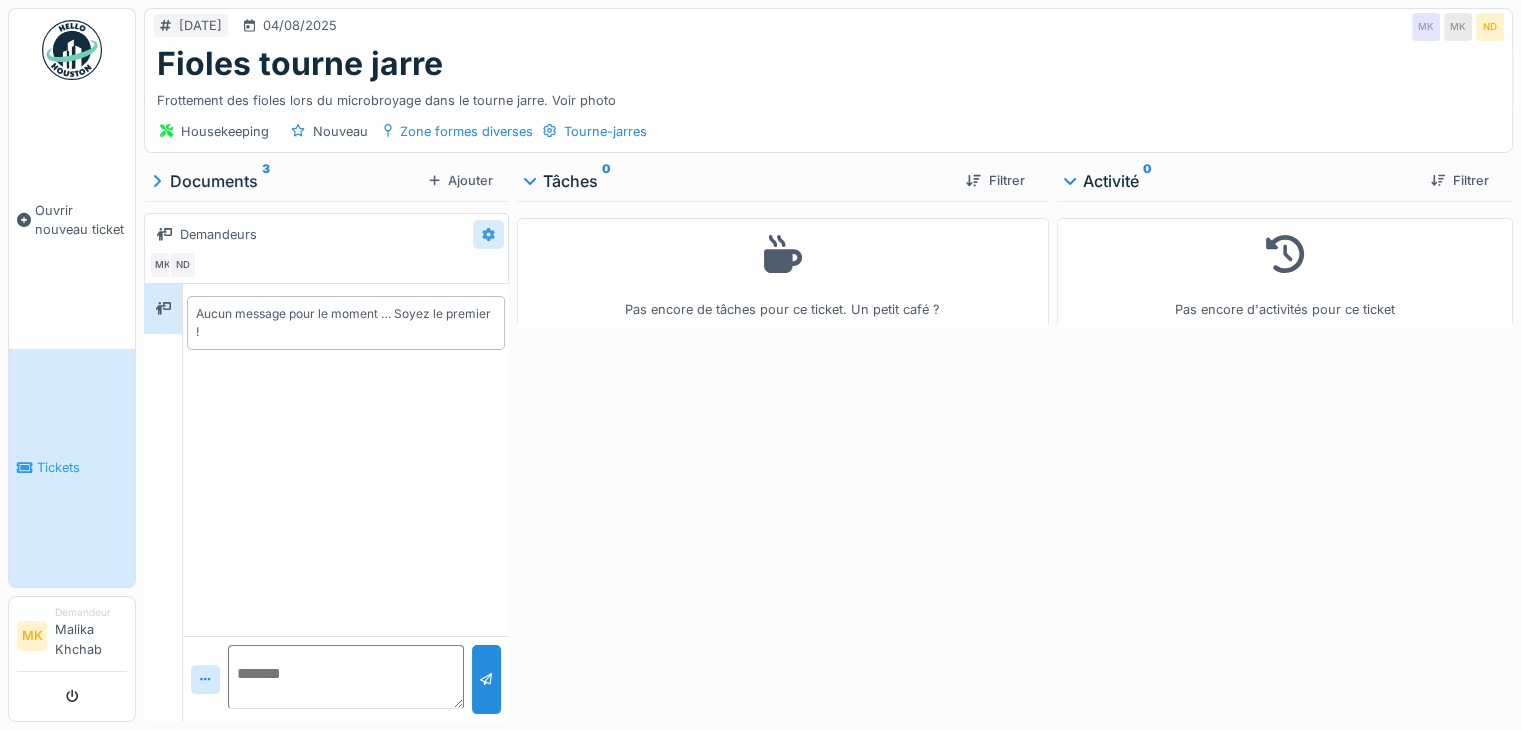 click 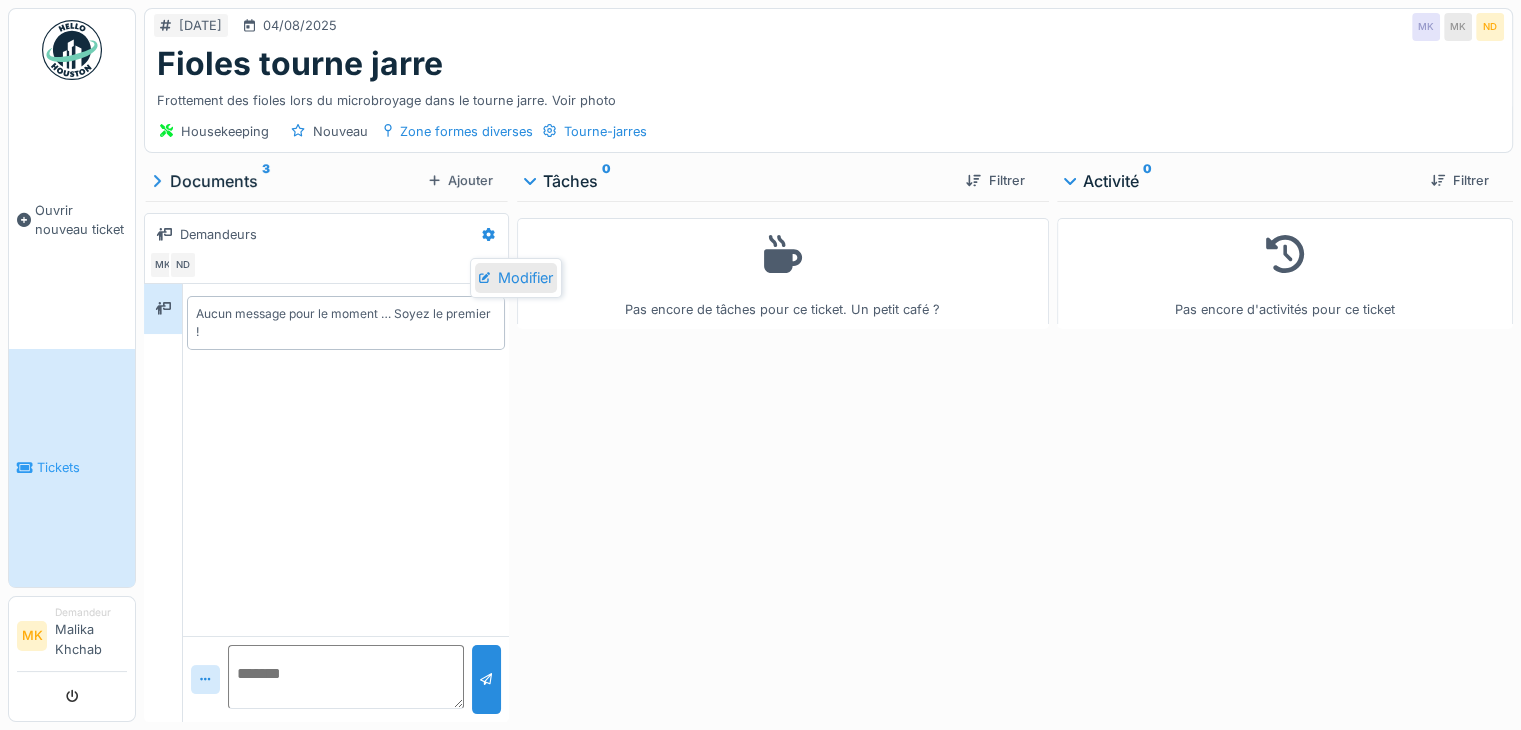 click on "Modifier" at bounding box center (516, 278) 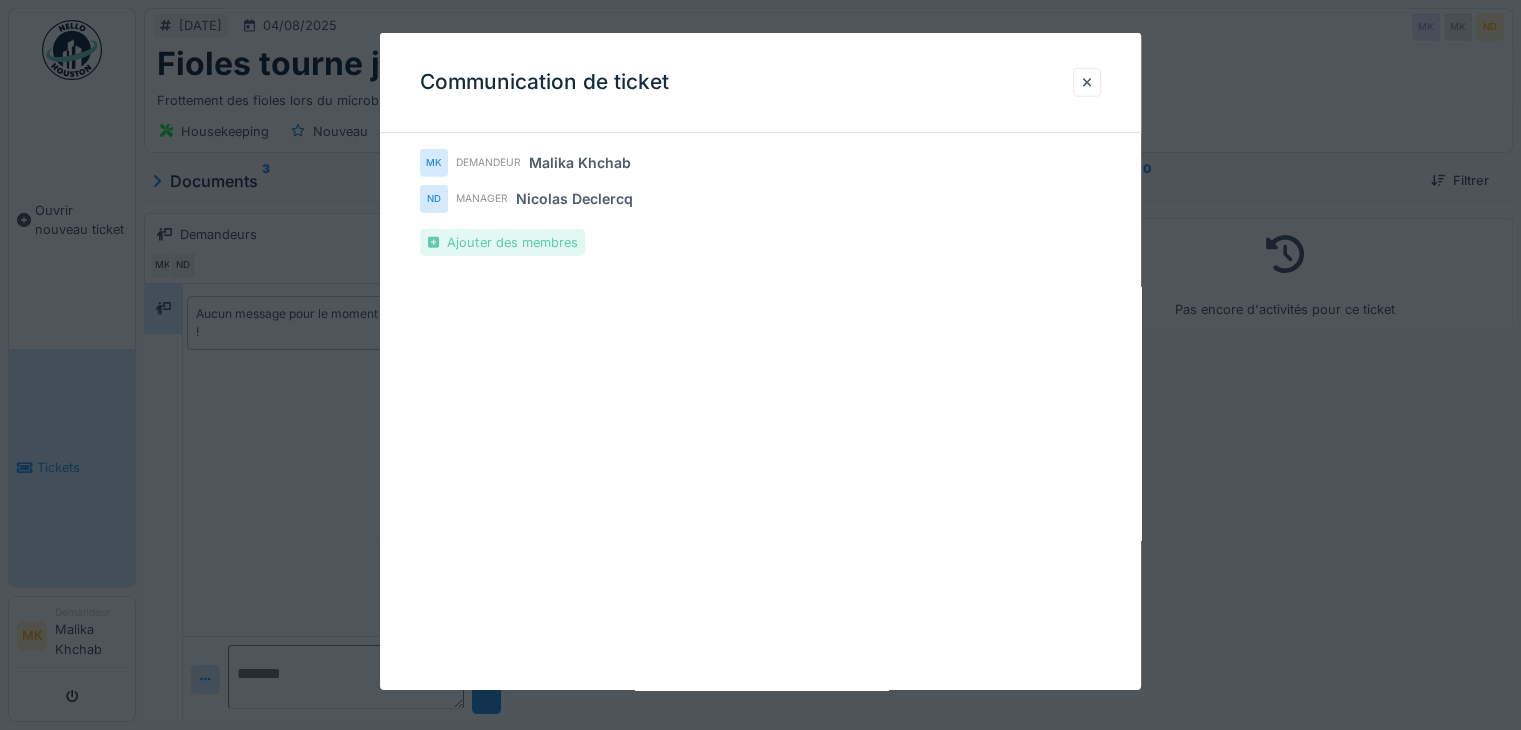 click on "Ajouter des membres" at bounding box center (502, 242) 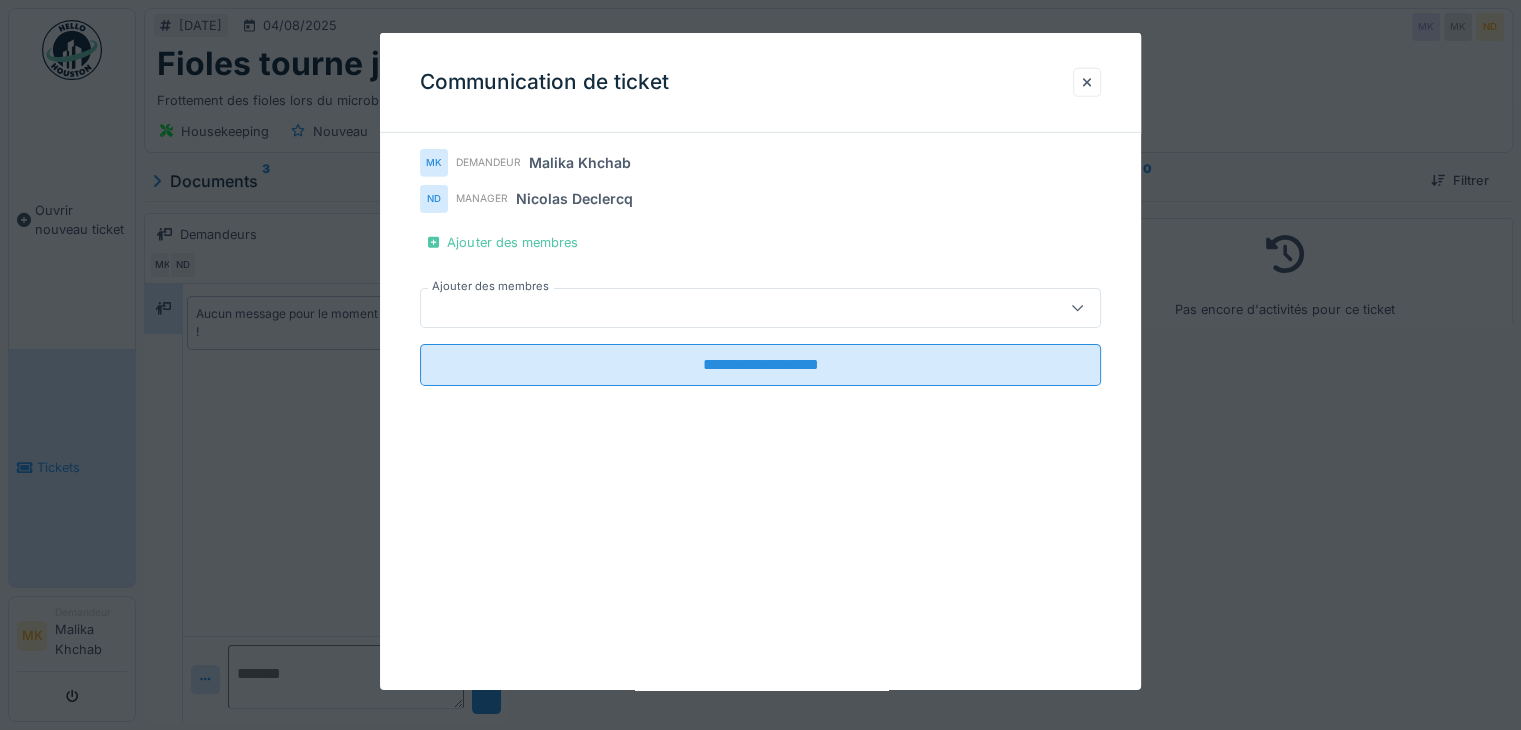click at bounding box center [760, 308] 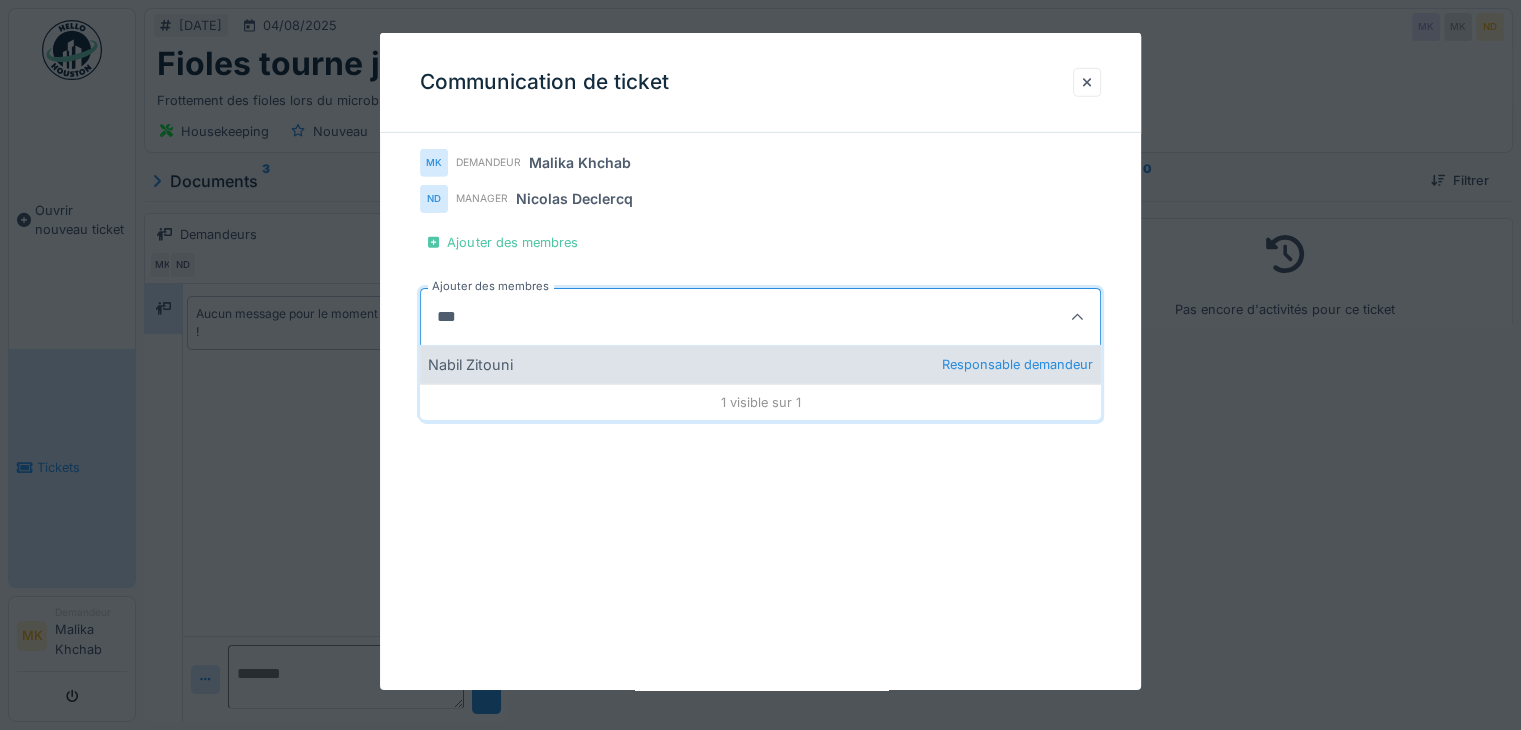 type on "***" 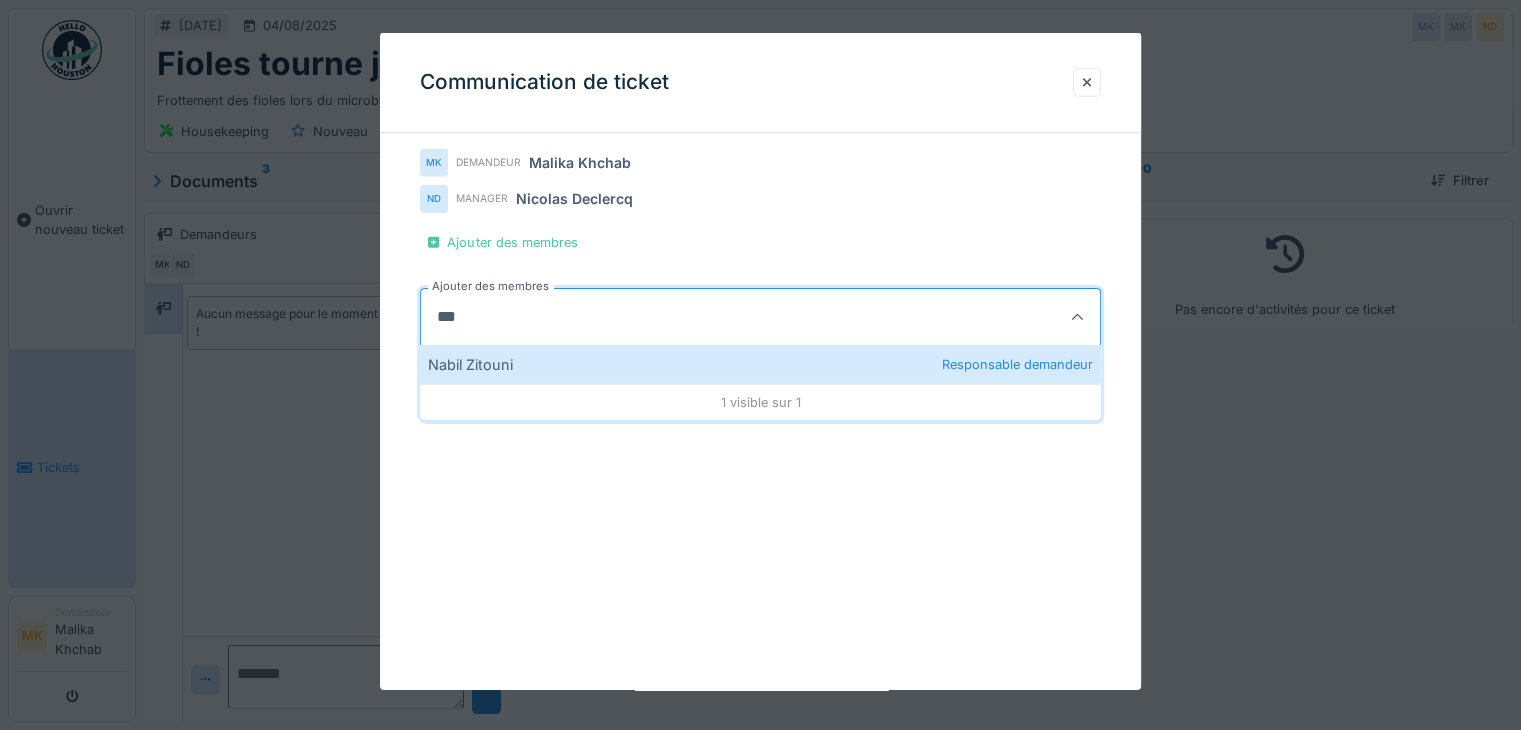 click on "Responsable demandeur" at bounding box center (1017, 364) 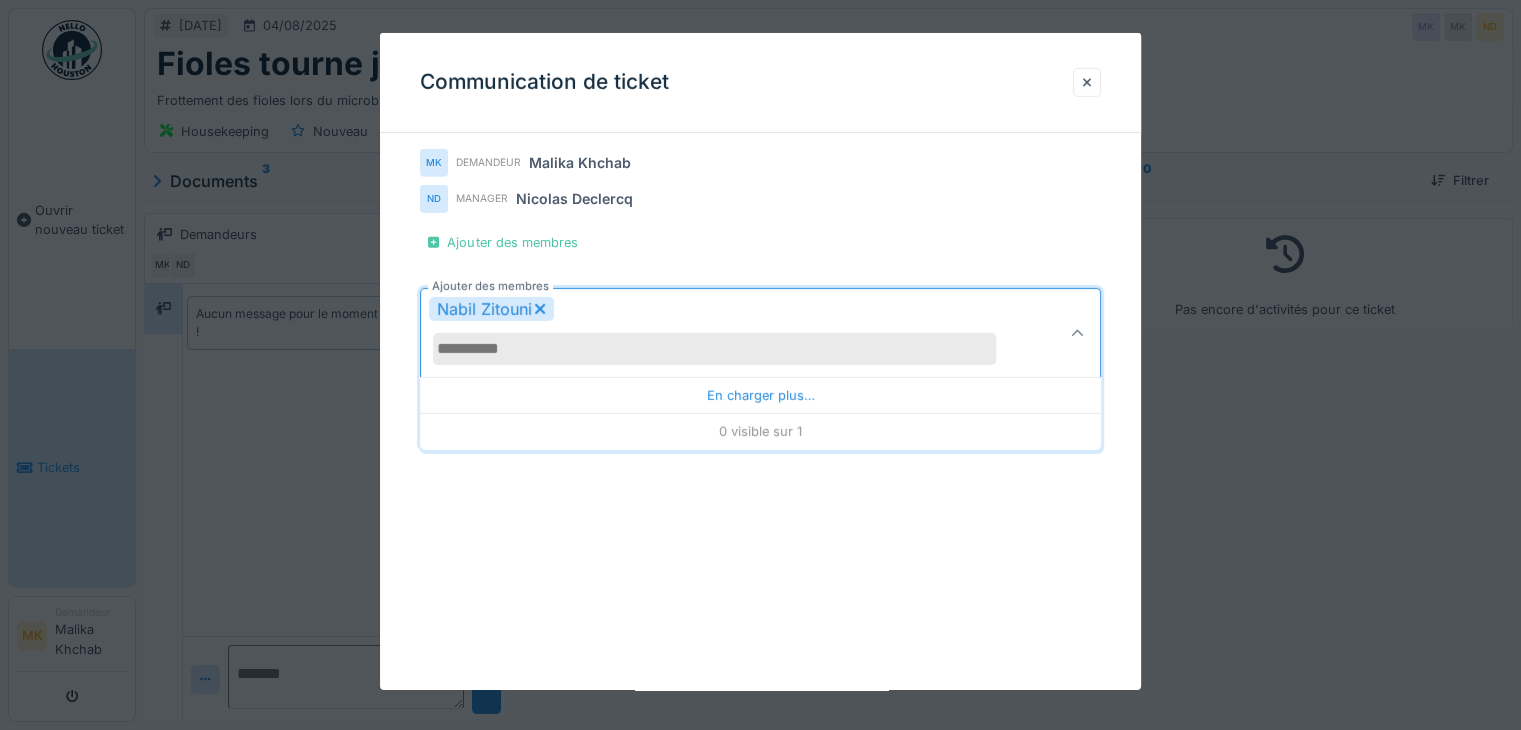 click at bounding box center (1077, 333) 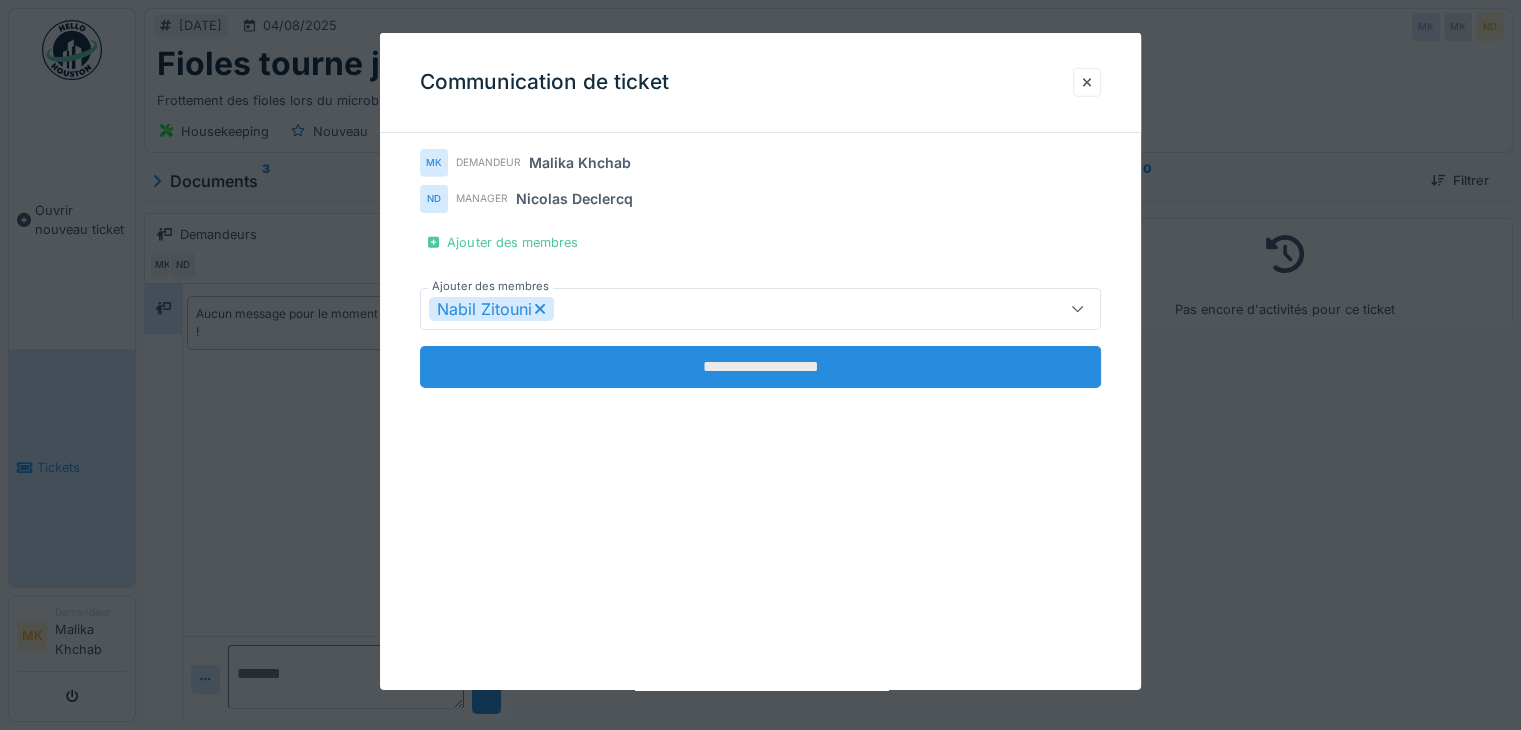 click on "**********" at bounding box center (760, 367) 